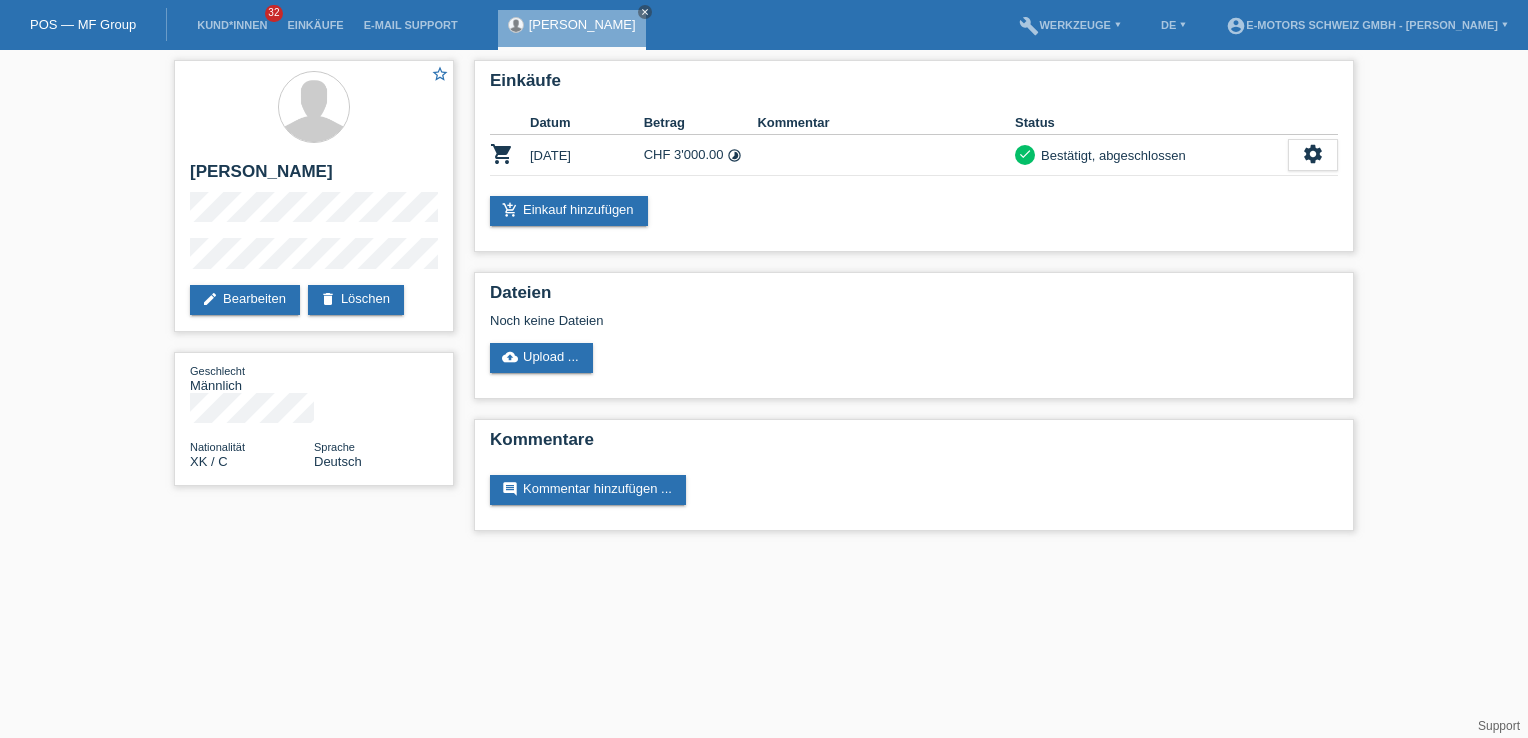 scroll, scrollTop: 0, scrollLeft: 0, axis: both 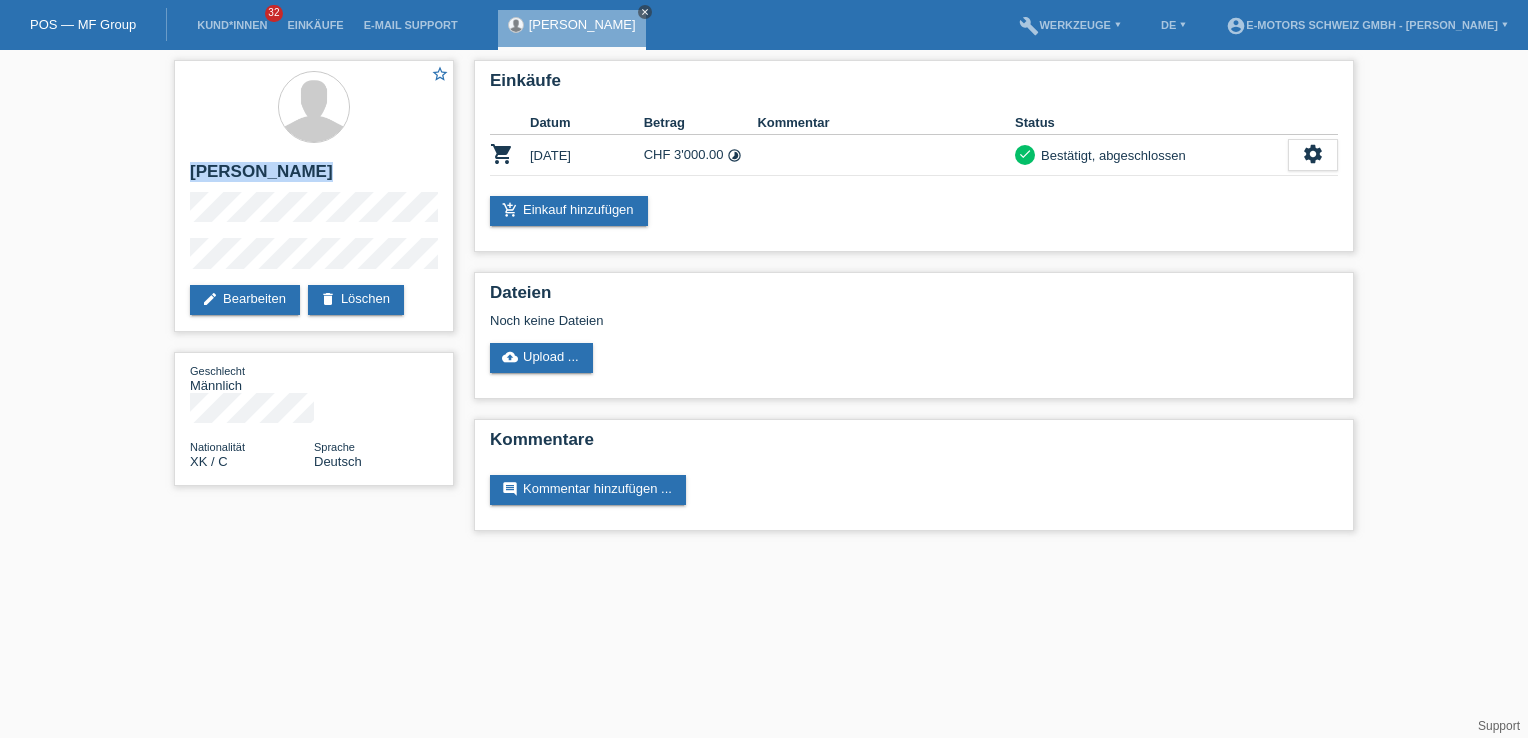 click on "close" at bounding box center (645, 12) 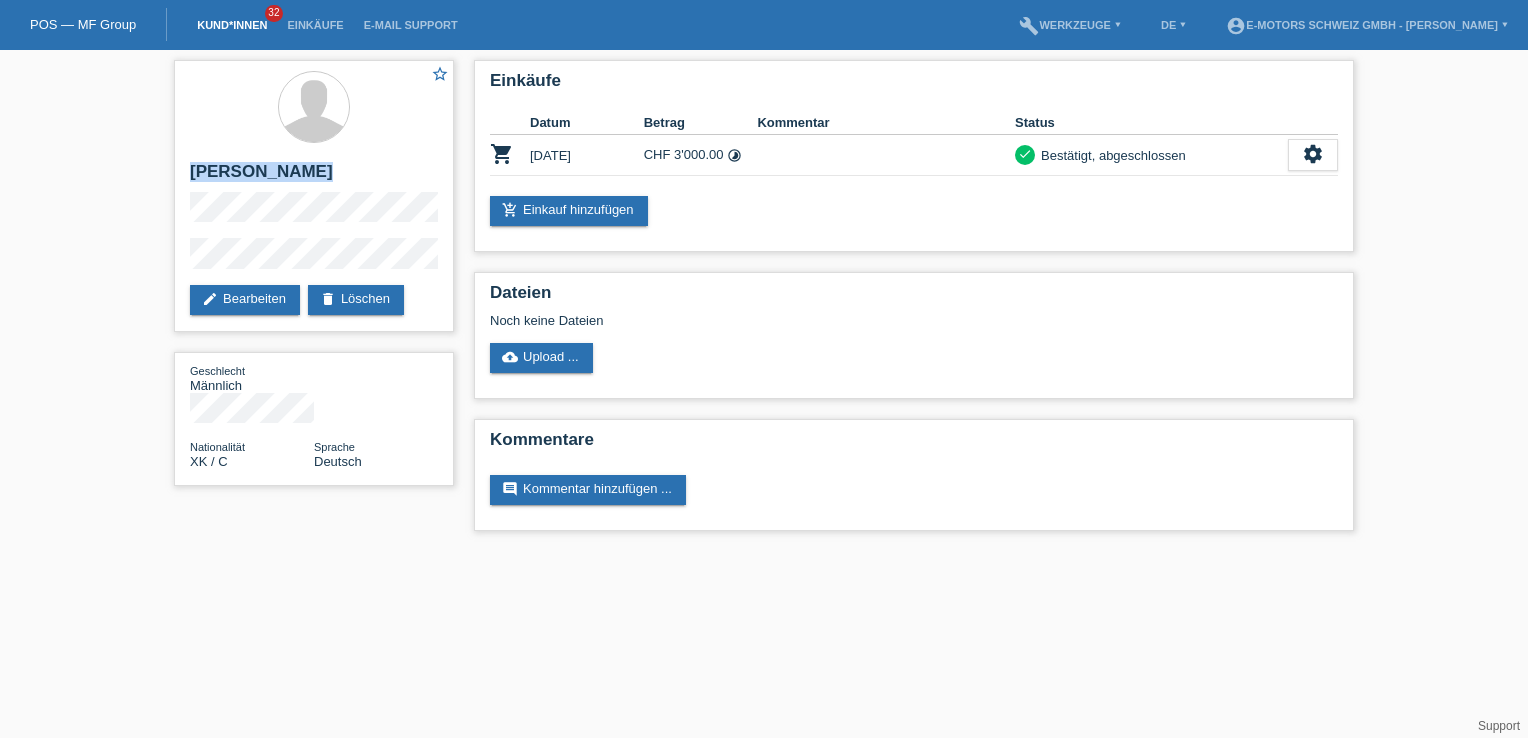 click on "Kund*innen" at bounding box center (232, 25) 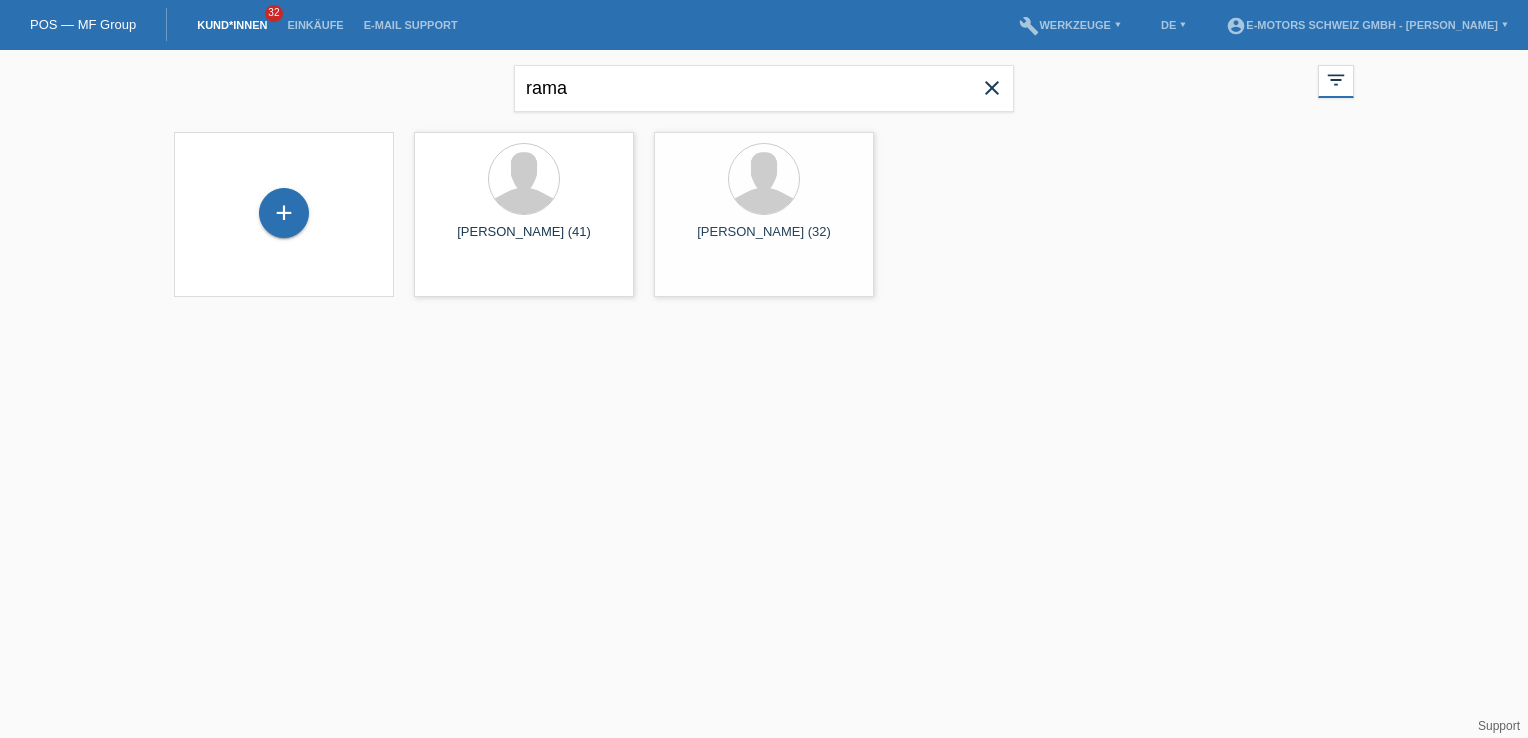 scroll, scrollTop: 0, scrollLeft: 0, axis: both 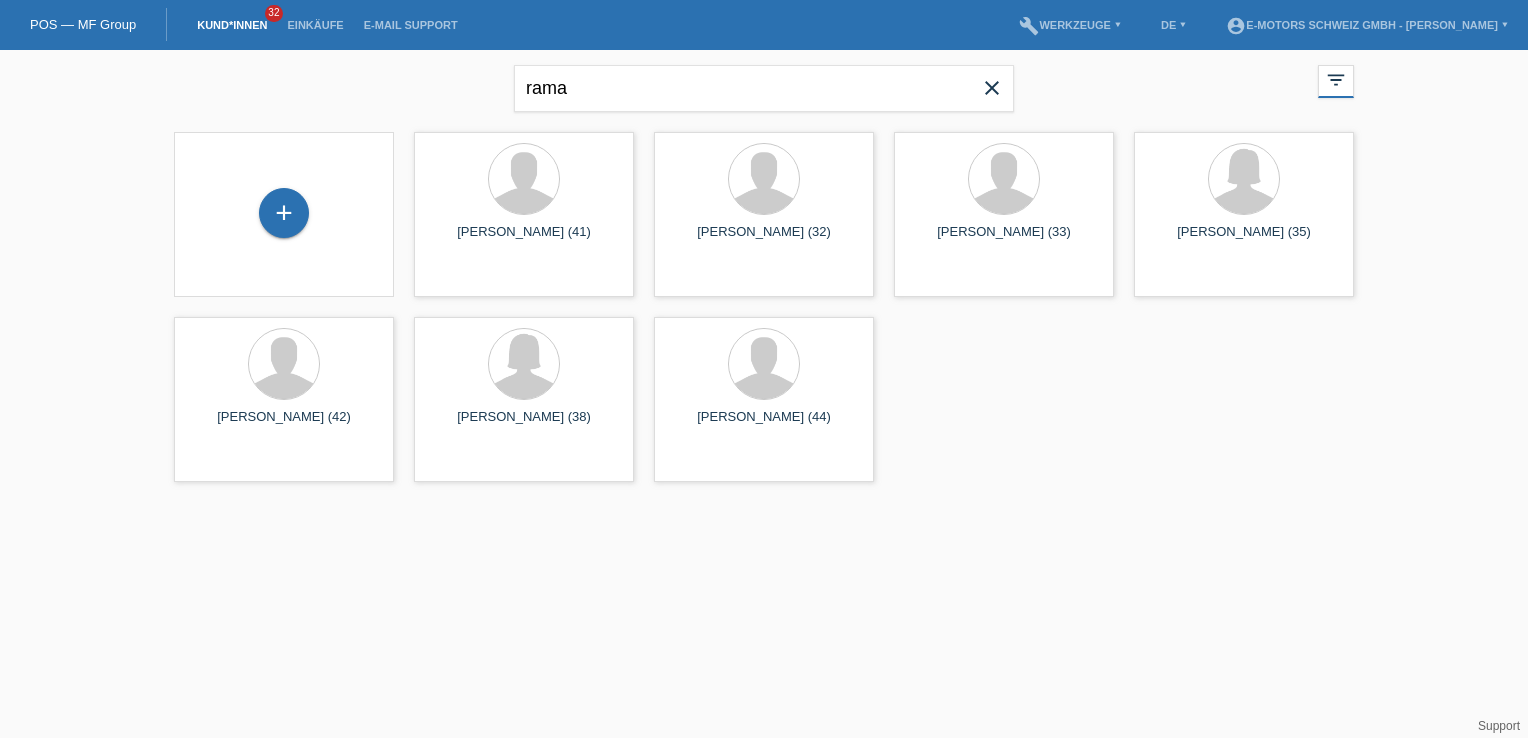 click on "close" at bounding box center (992, 88) 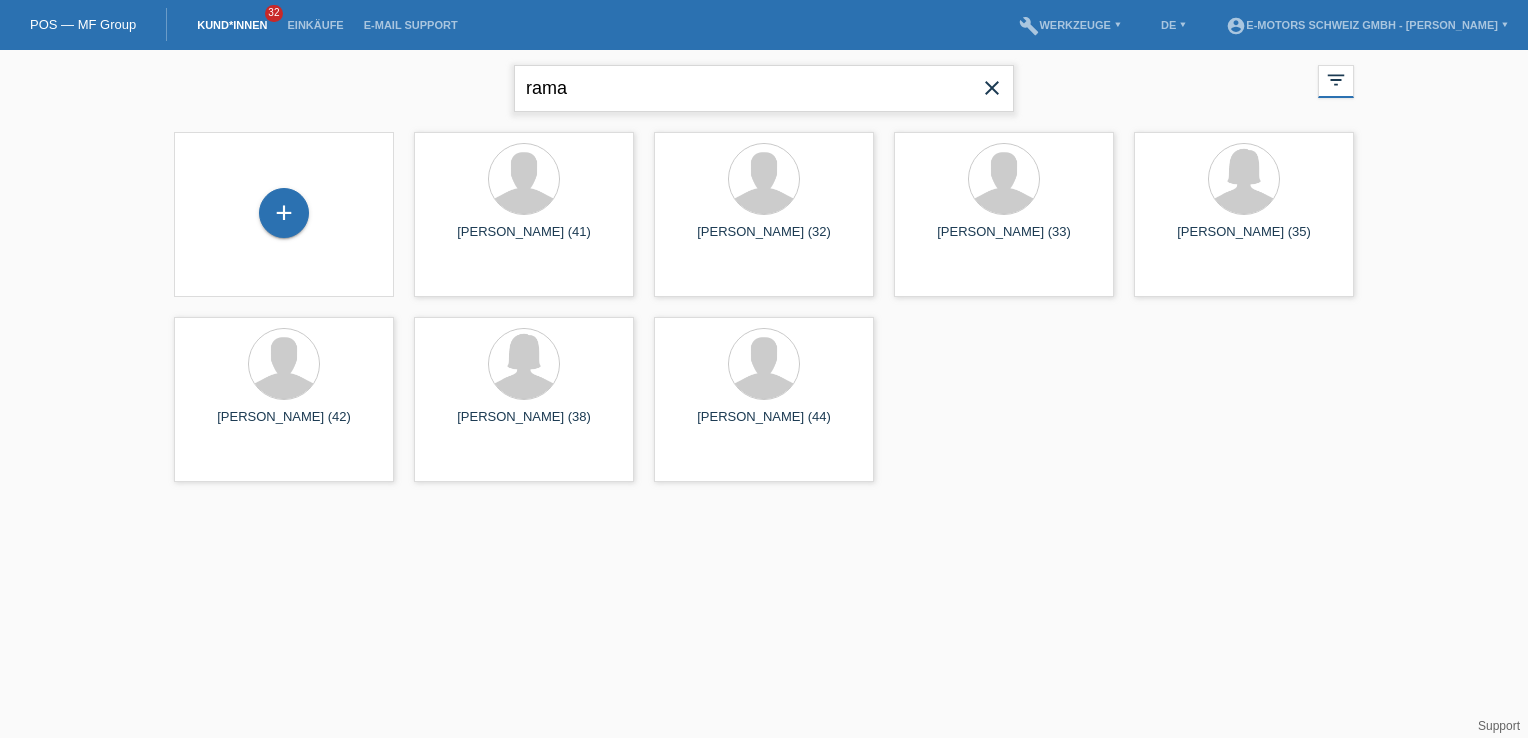 type 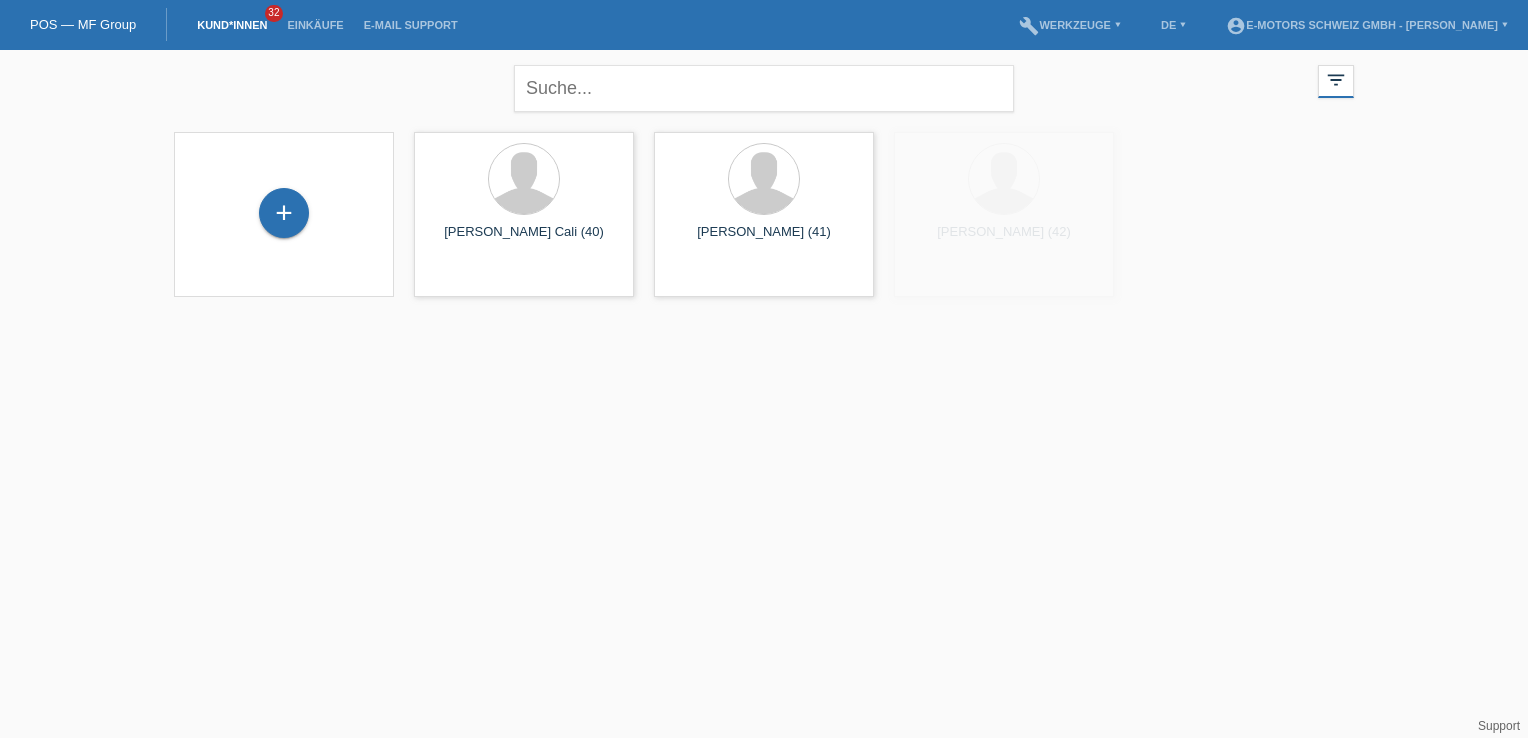click on "+" at bounding box center (284, 214) 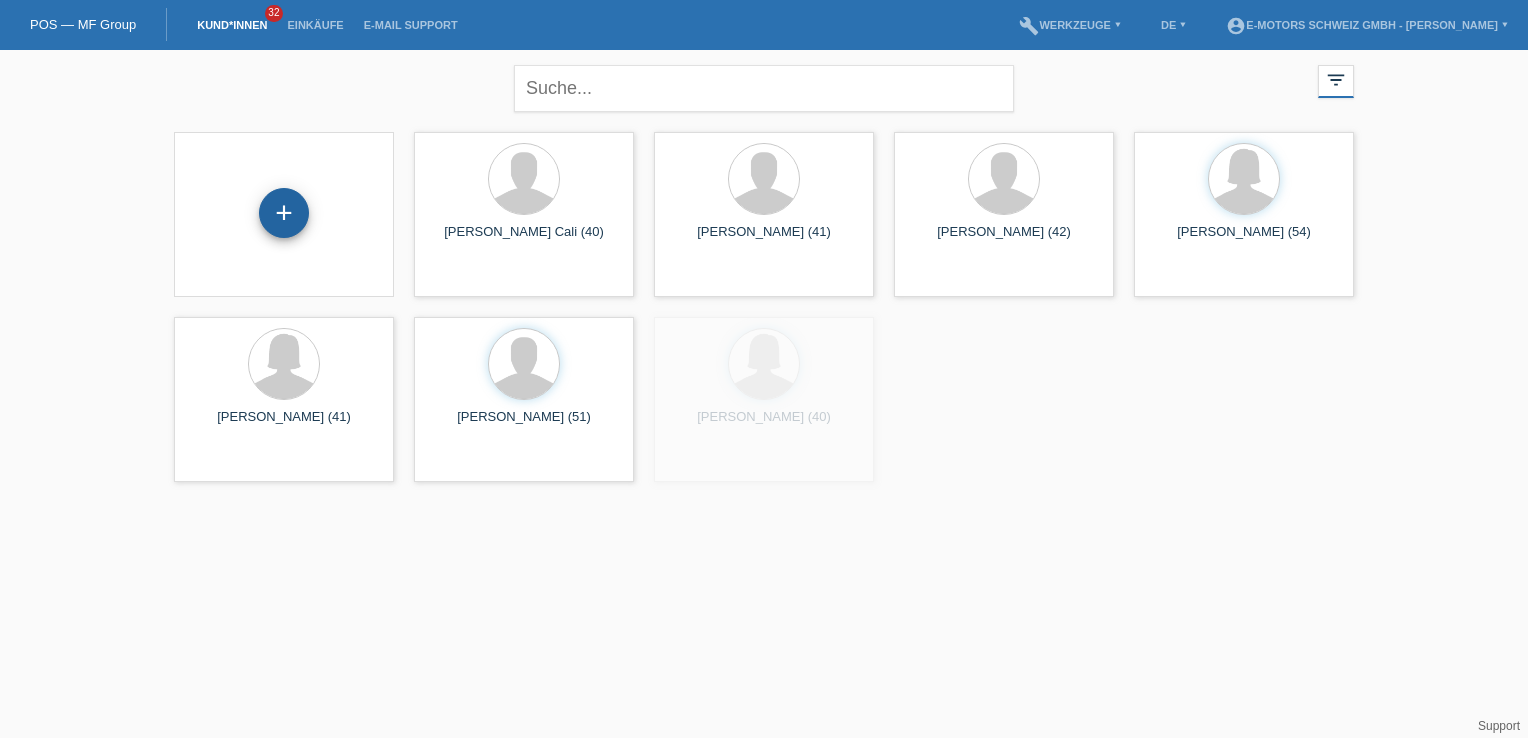 click on "+" at bounding box center (284, 213) 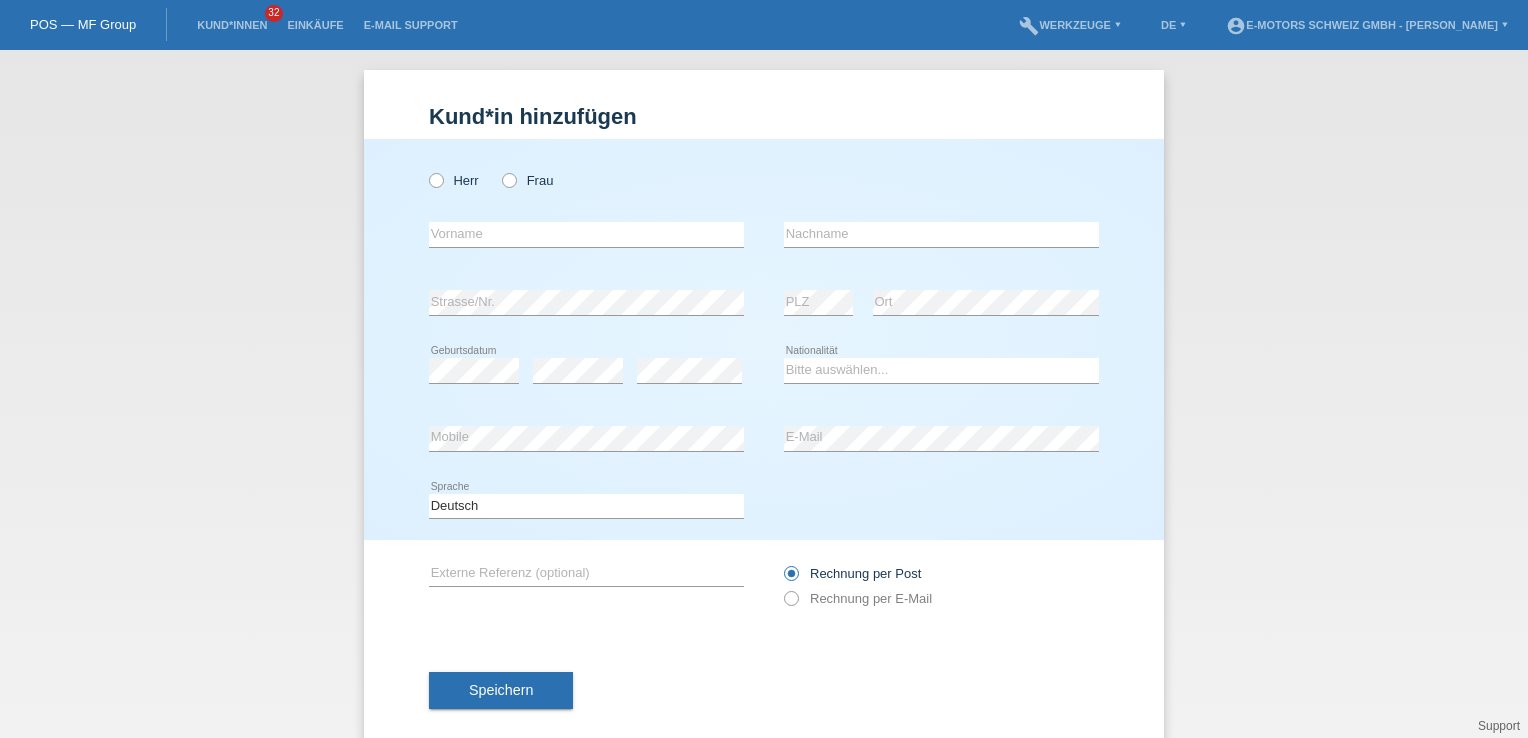 scroll, scrollTop: 0, scrollLeft: 0, axis: both 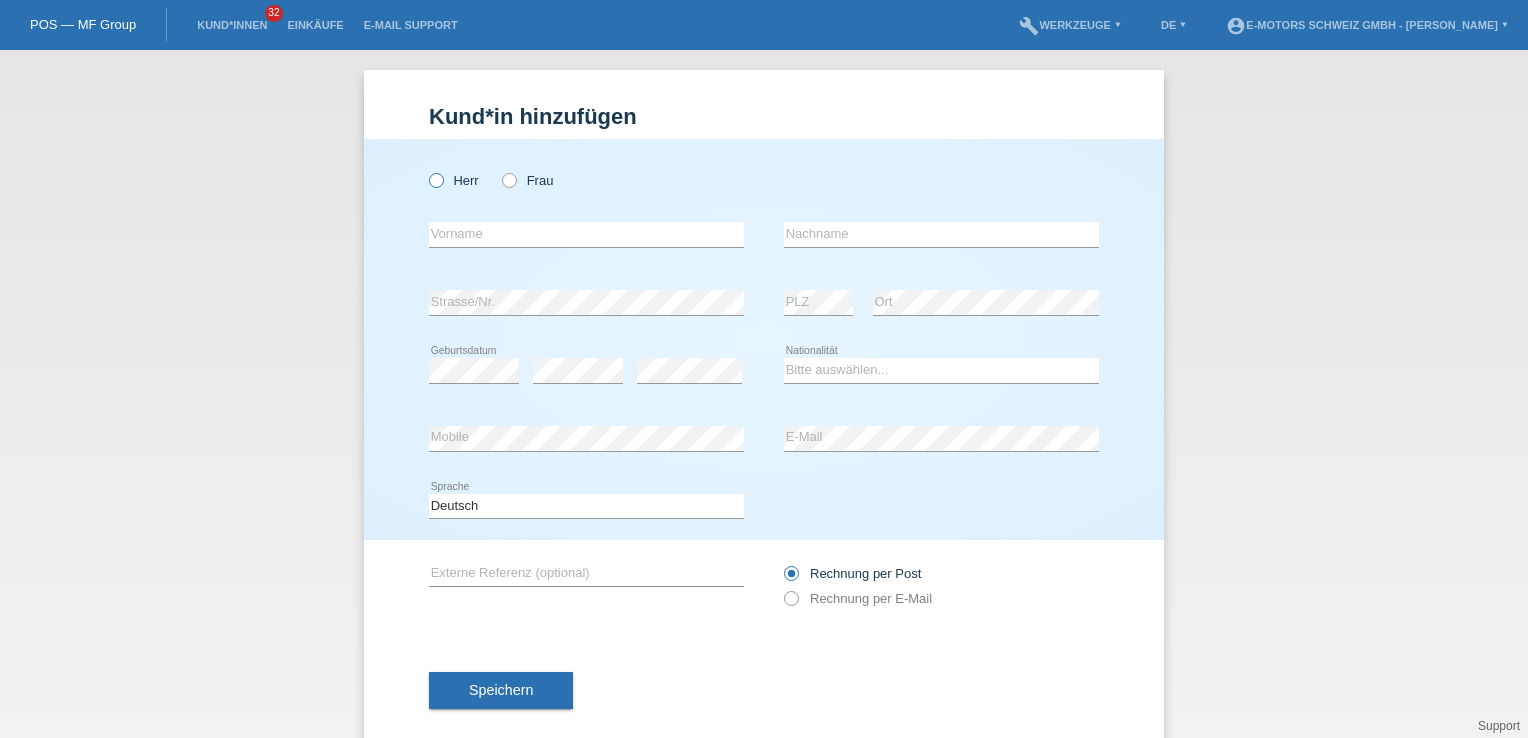 click at bounding box center (426, 170) 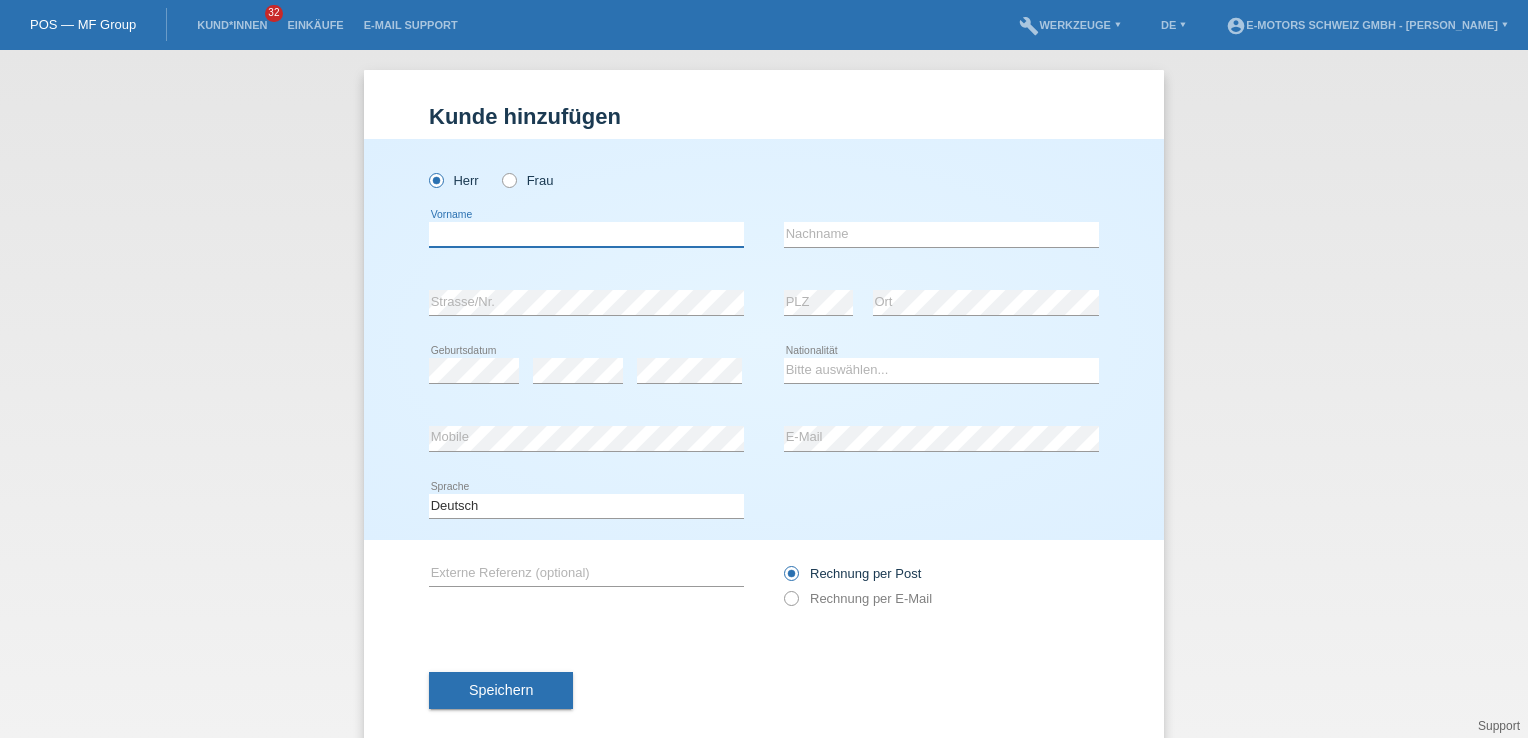 click on "error
Vorname" at bounding box center (586, 235) 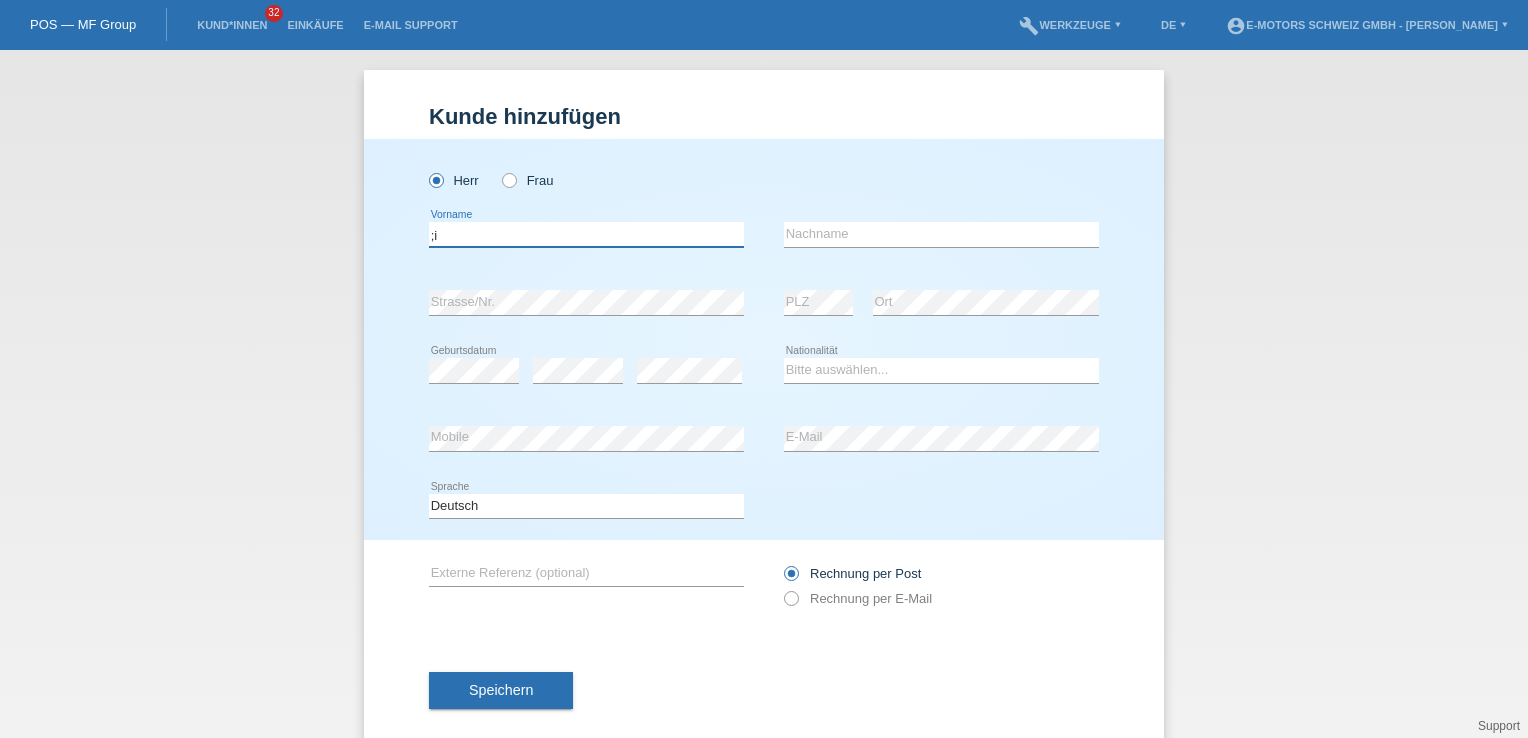type on ";" 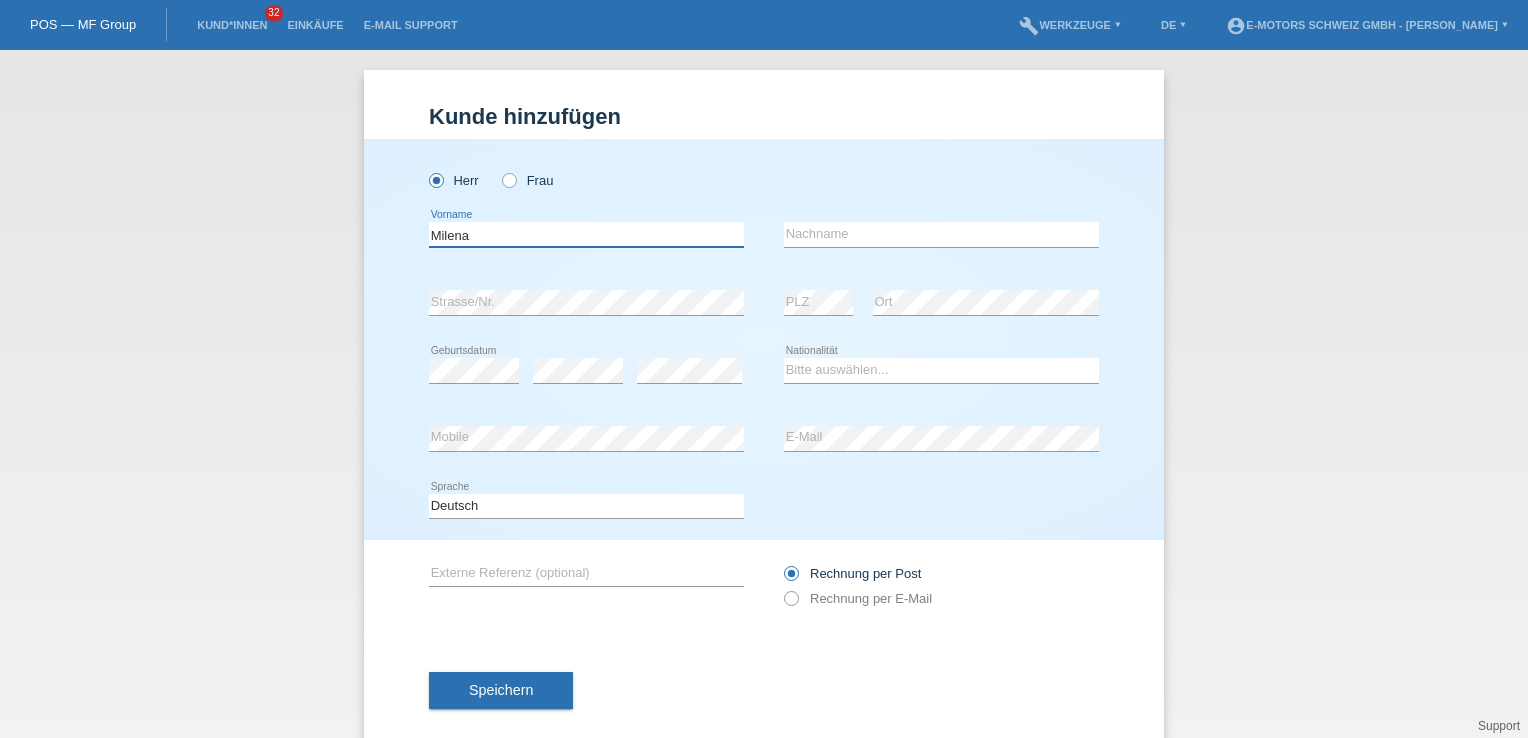 type on "Milena" 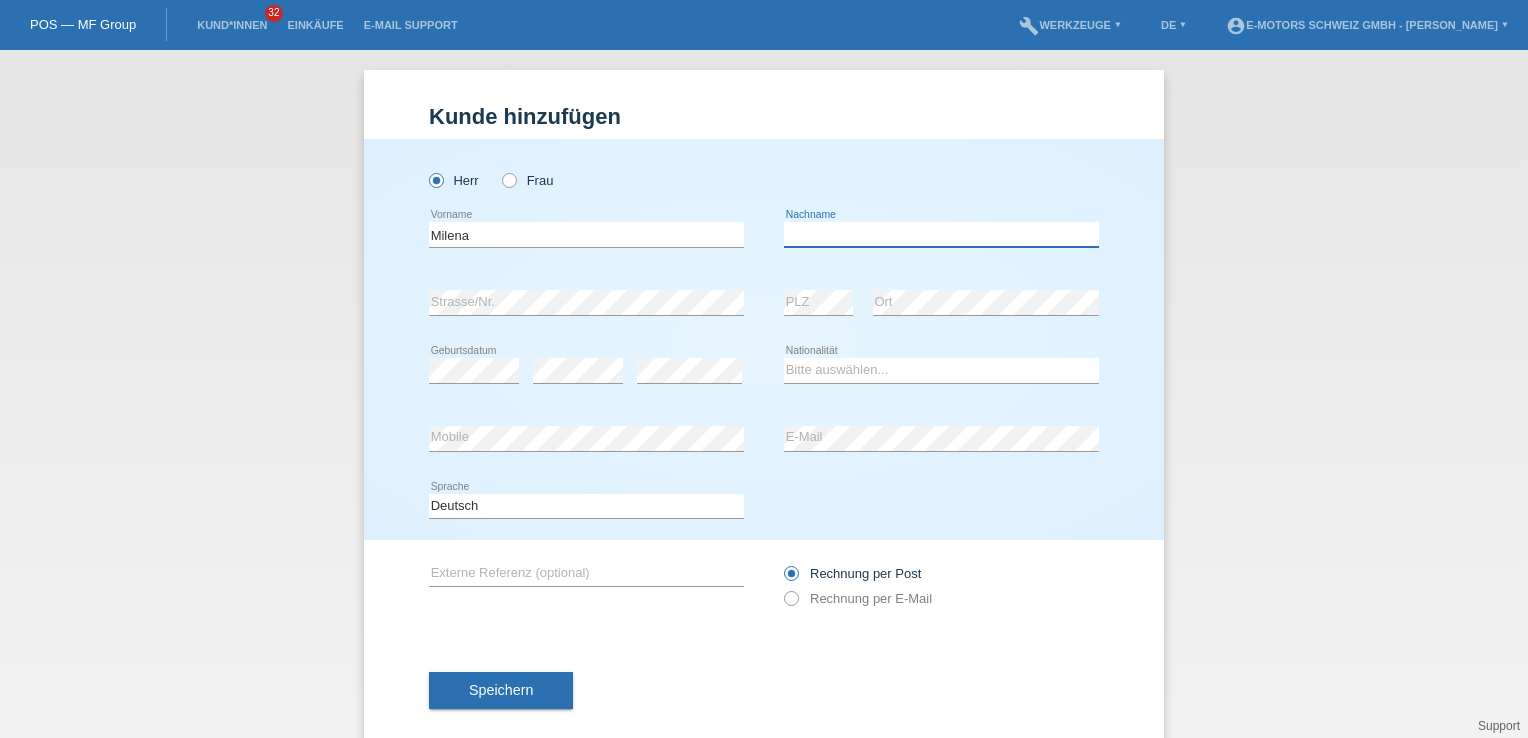 click at bounding box center (941, 234) 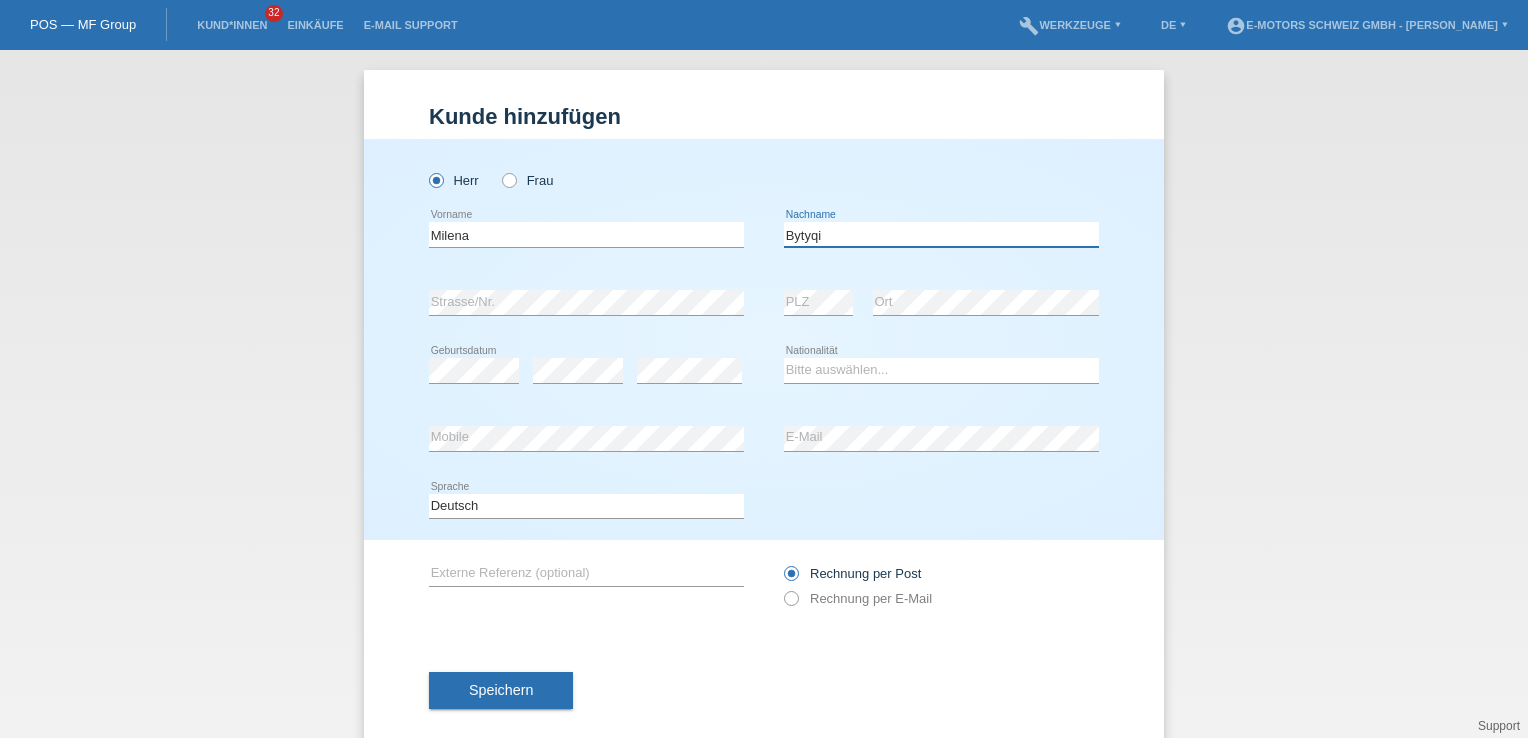 click on "Bytyqi" at bounding box center [941, 234] 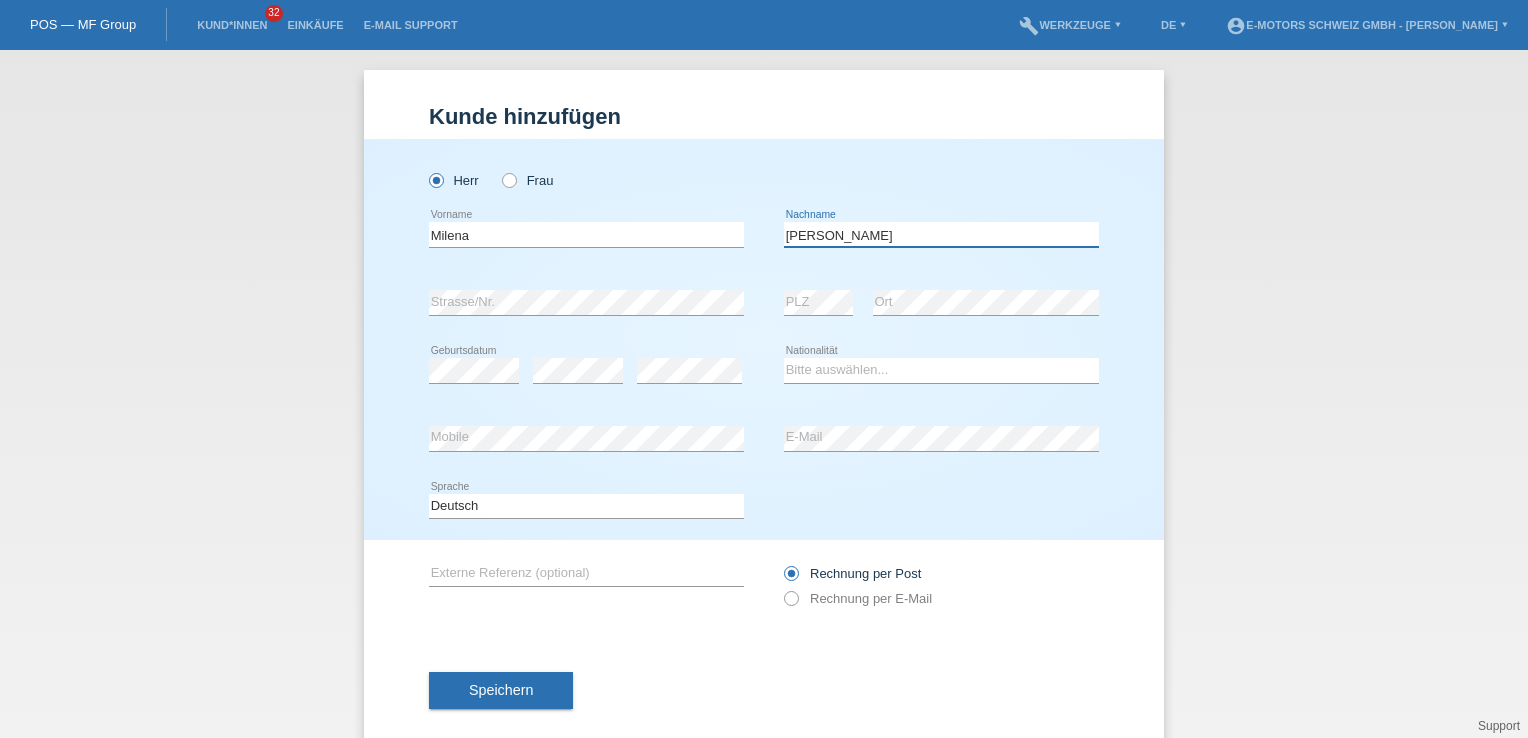 type on "[PERSON_NAME]" 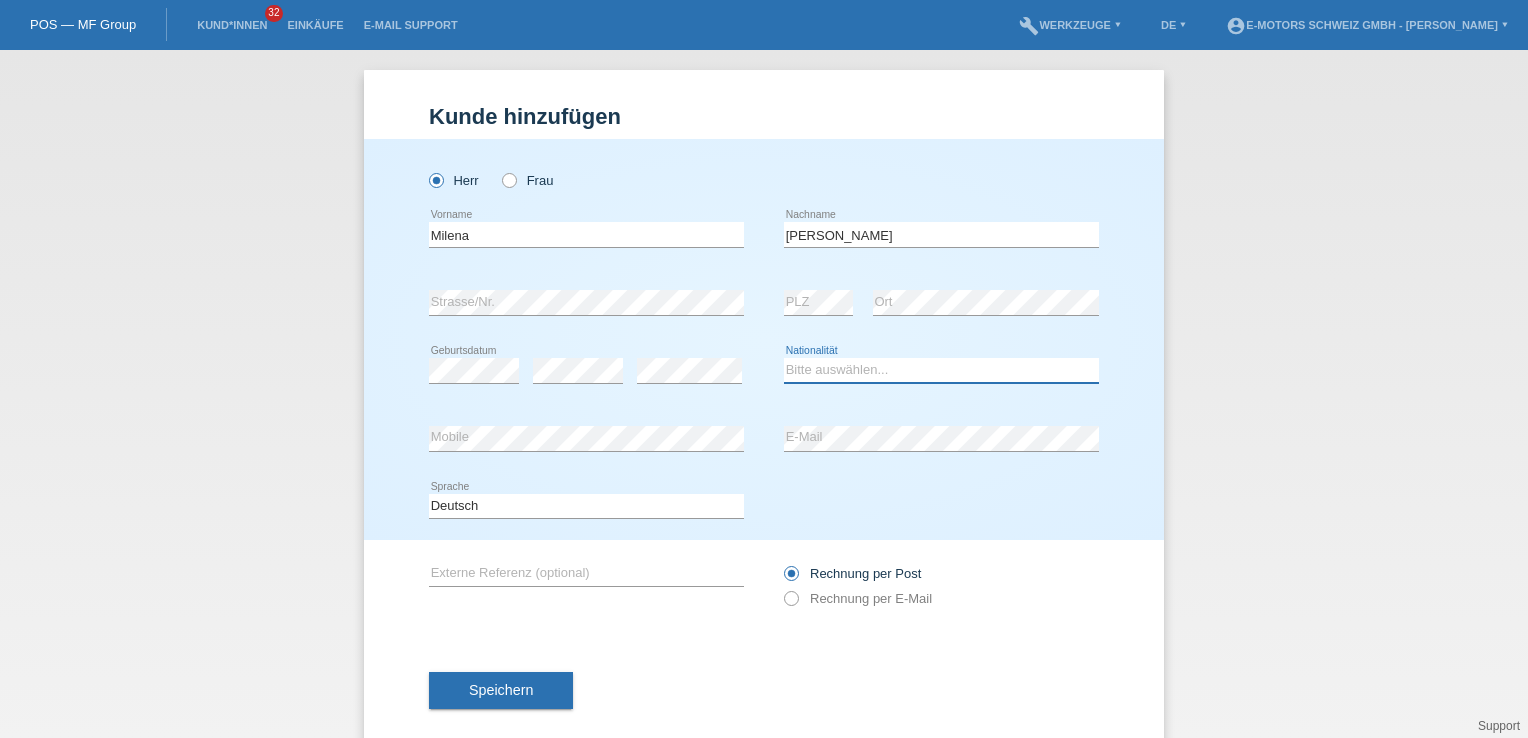 click on "Bitte auswählen...
[GEOGRAPHIC_DATA]
[GEOGRAPHIC_DATA]
[GEOGRAPHIC_DATA]
[GEOGRAPHIC_DATA]
------------
[GEOGRAPHIC_DATA]
[GEOGRAPHIC_DATA]
[GEOGRAPHIC_DATA]
[GEOGRAPHIC_DATA]
[GEOGRAPHIC_DATA]" at bounding box center [941, 370] 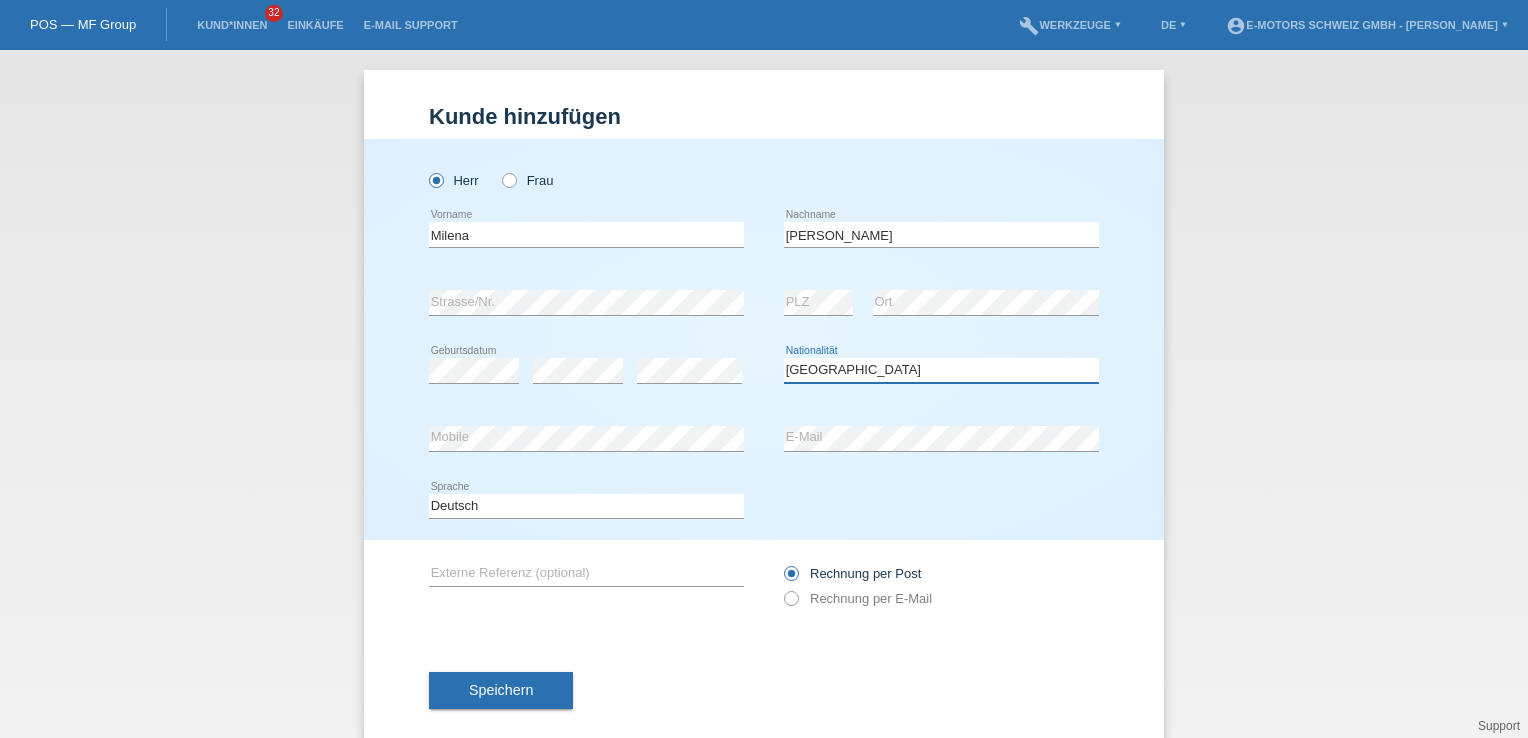 click on "Bitte auswählen...
[GEOGRAPHIC_DATA]
[GEOGRAPHIC_DATA]
[GEOGRAPHIC_DATA]
[GEOGRAPHIC_DATA]
------------
[GEOGRAPHIC_DATA]
[GEOGRAPHIC_DATA]
[GEOGRAPHIC_DATA]
[GEOGRAPHIC_DATA]
[GEOGRAPHIC_DATA]" at bounding box center (941, 370) 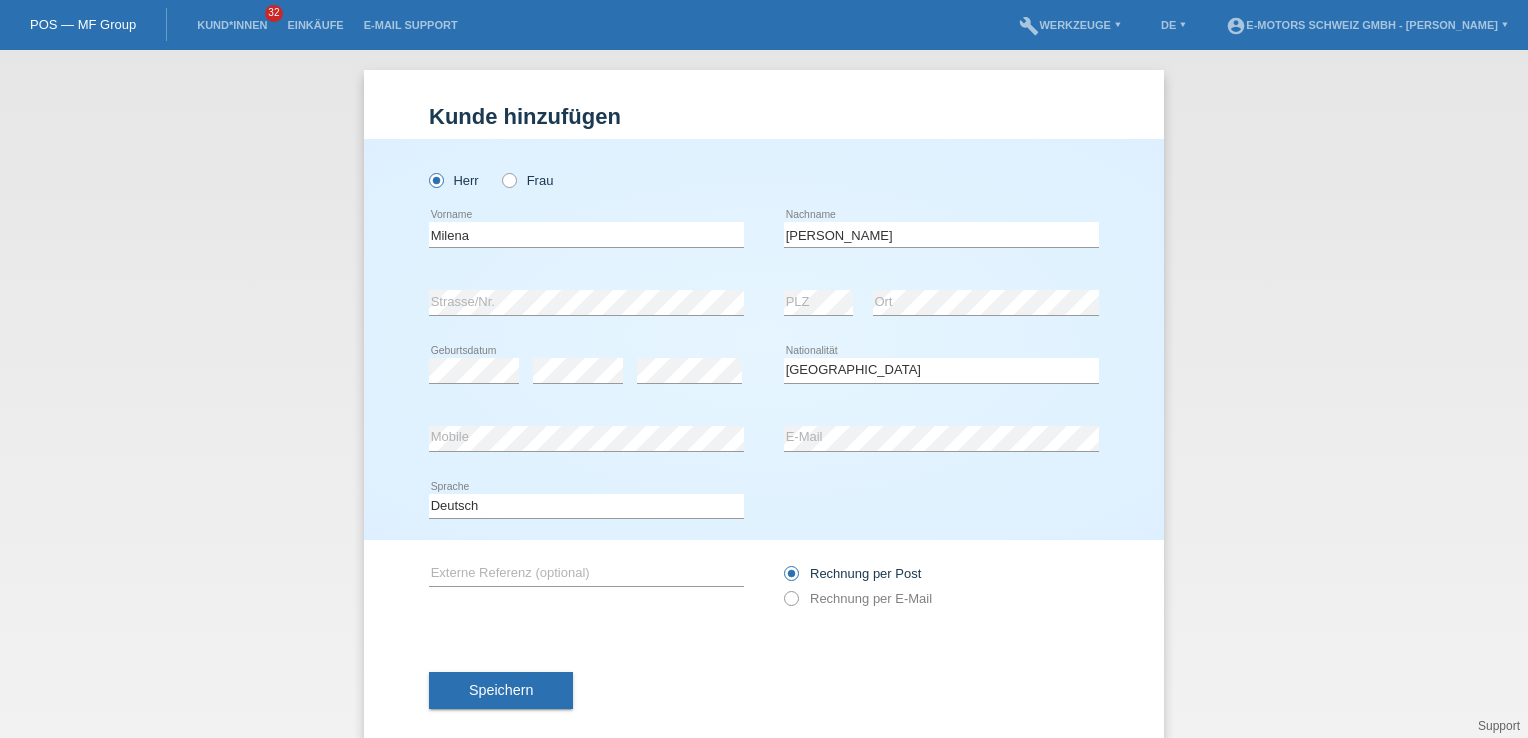 click on "Deutsch
Français
Italiano
English
error
Sprache" at bounding box center [764, 507] 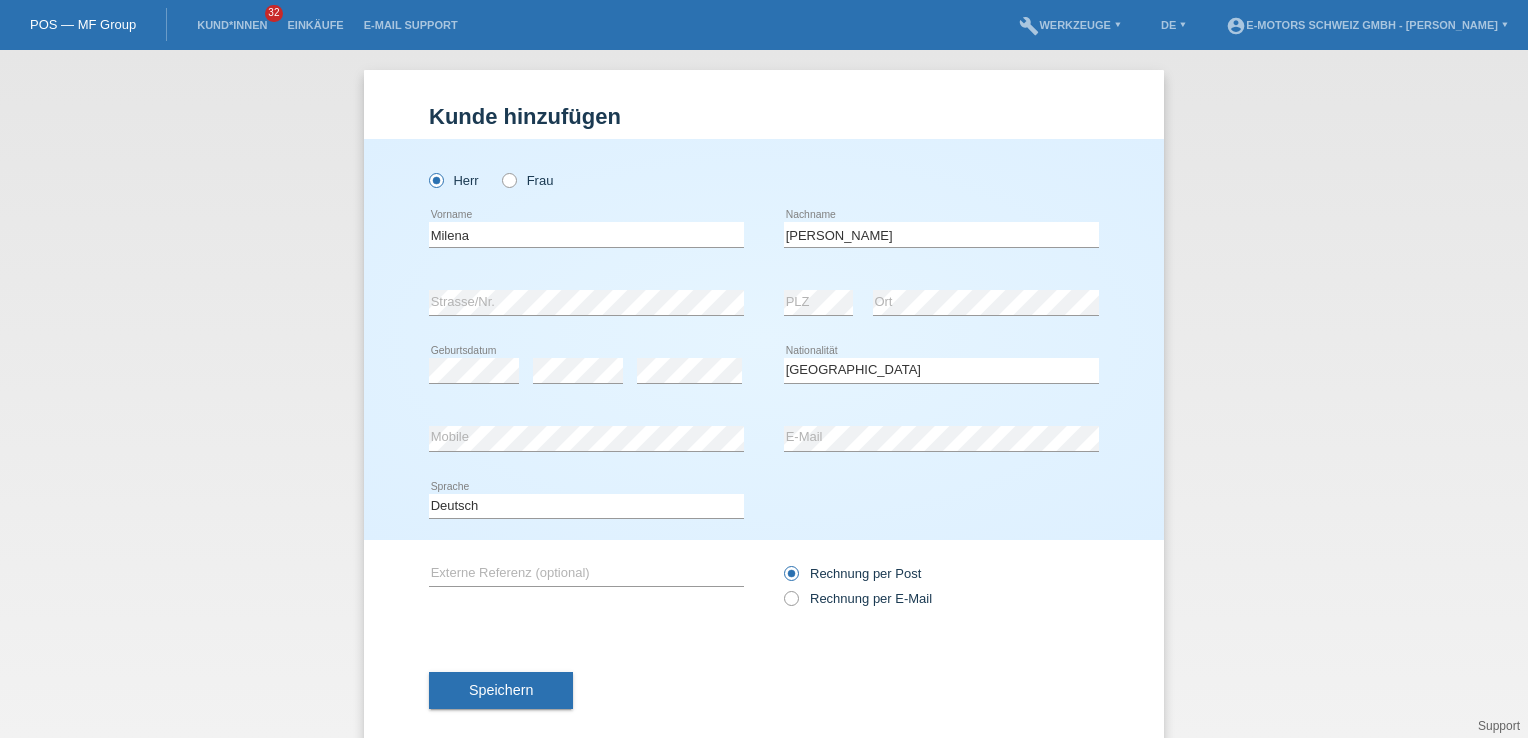 click on "Deutsch
Français
Italiano
English
error
Sprache" at bounding box center [764, 507] 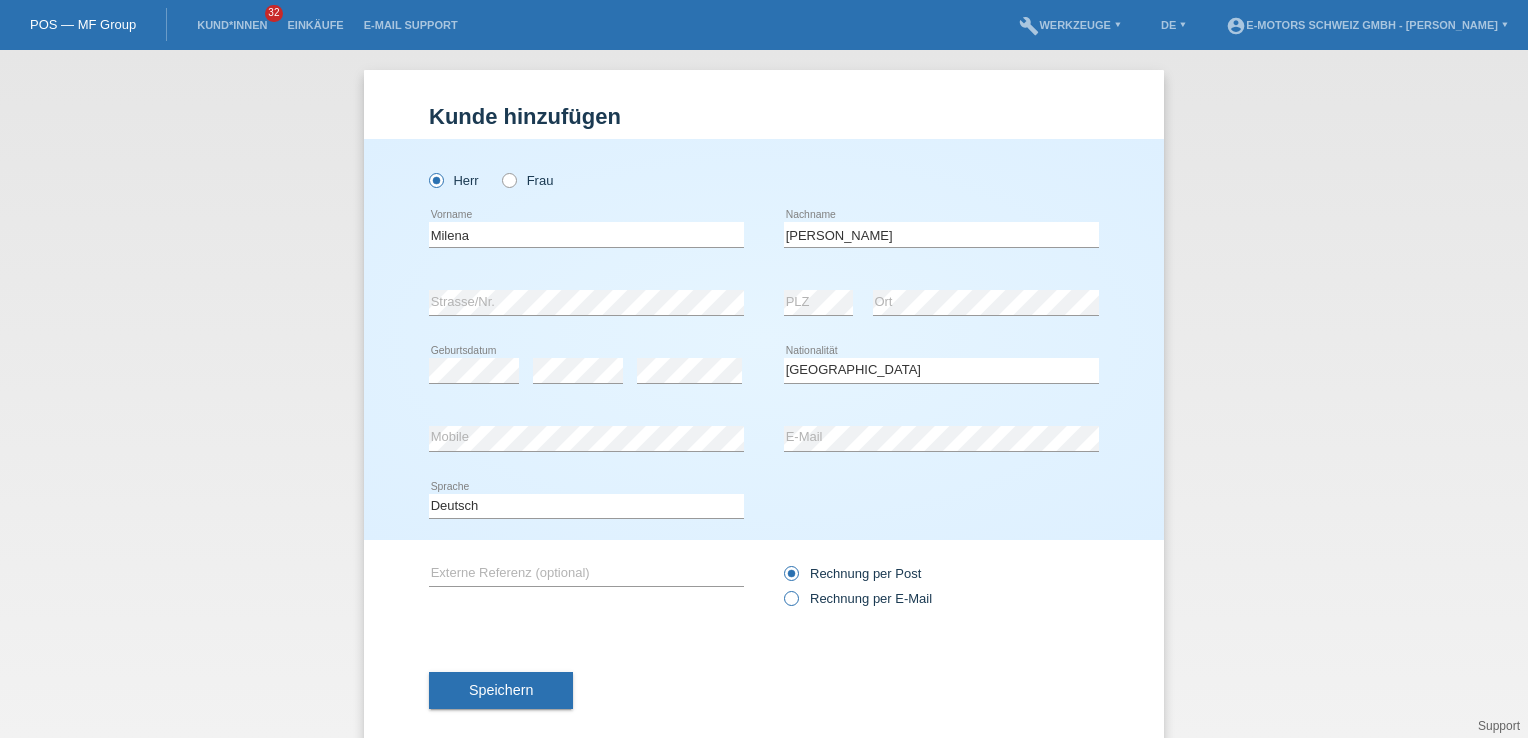 click at bounding box center [781, 588] 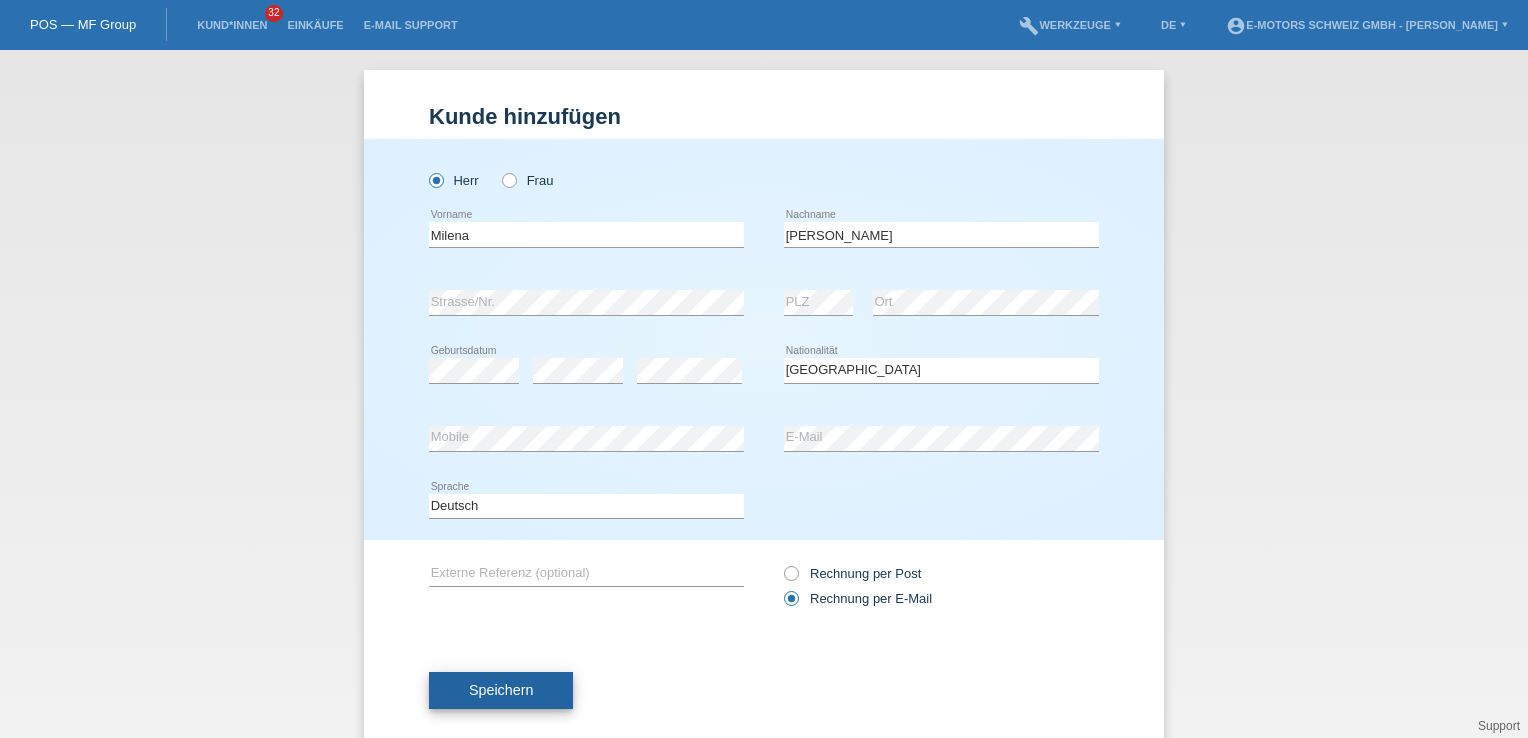 click on "Speichern" at bounding box center [501, 690] 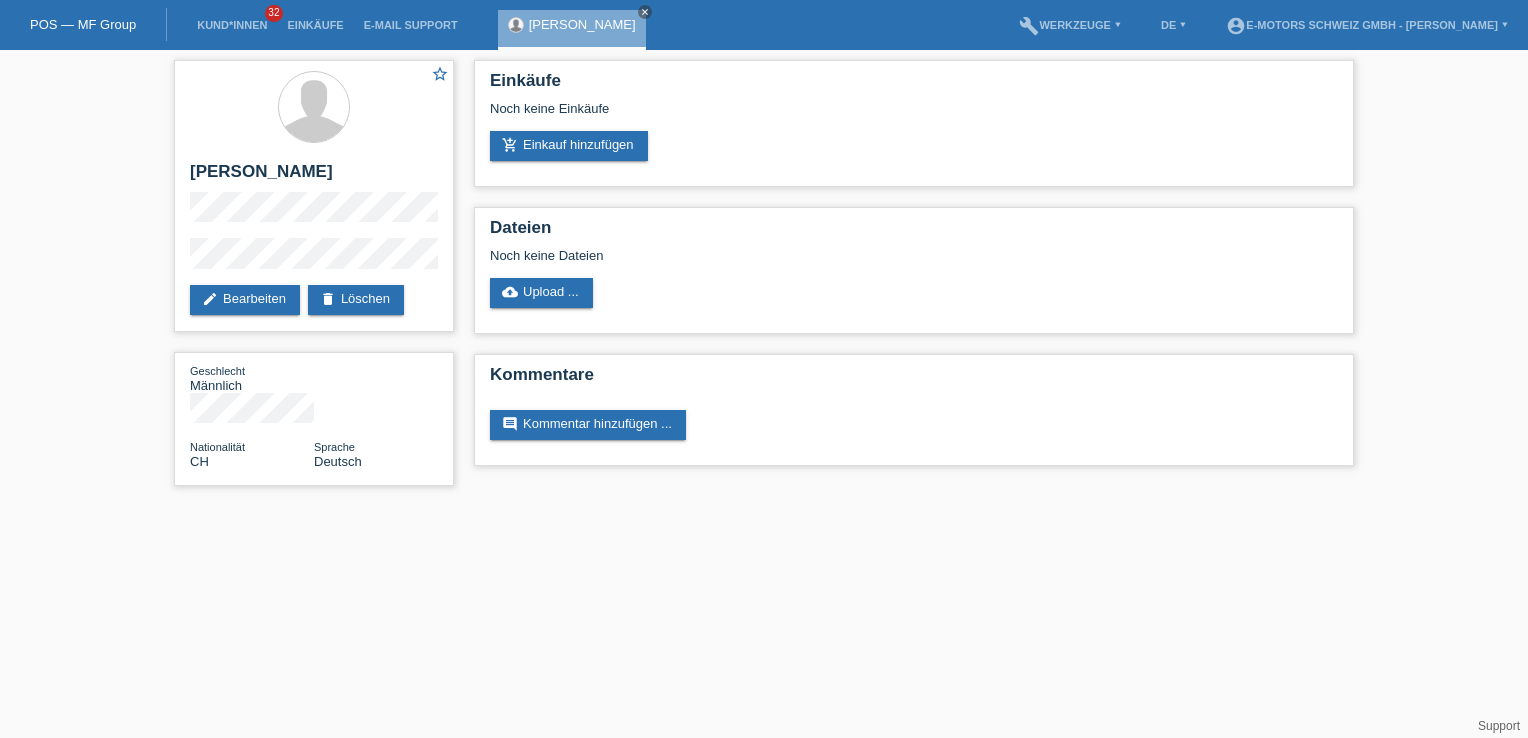 scroll, scrollTop: 0, scrollLeft: 0, axis: both 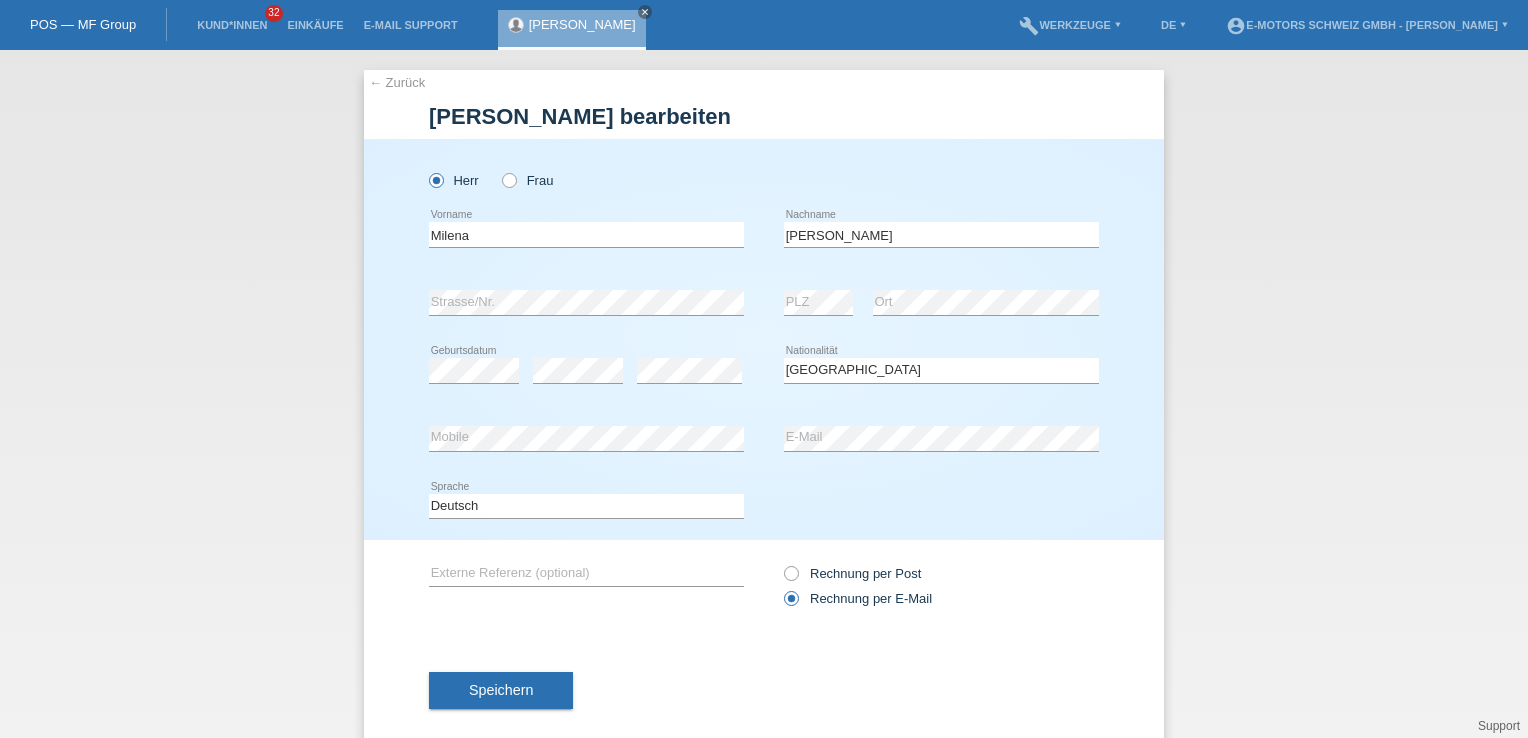 select on "CH" 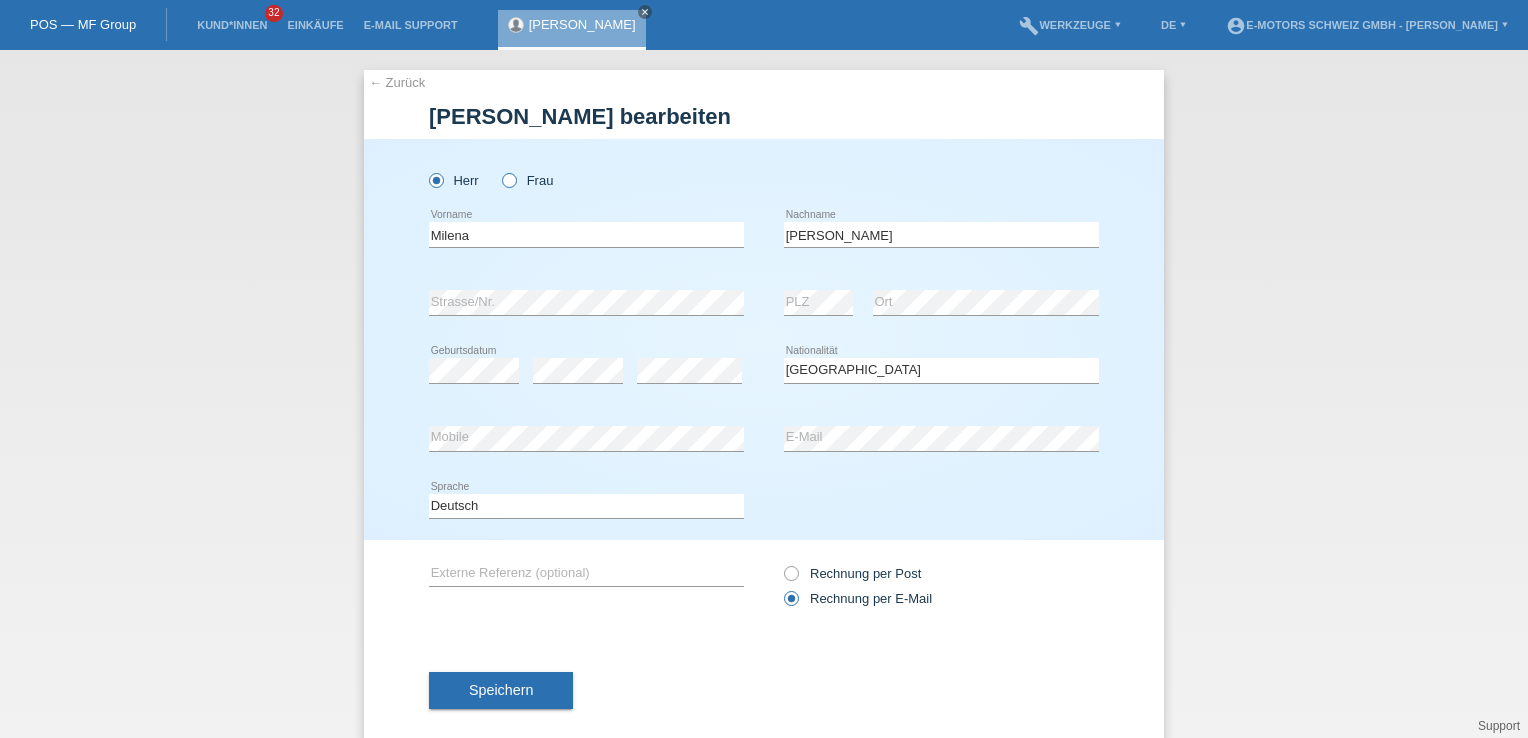 click at bounding box center (499, 170) 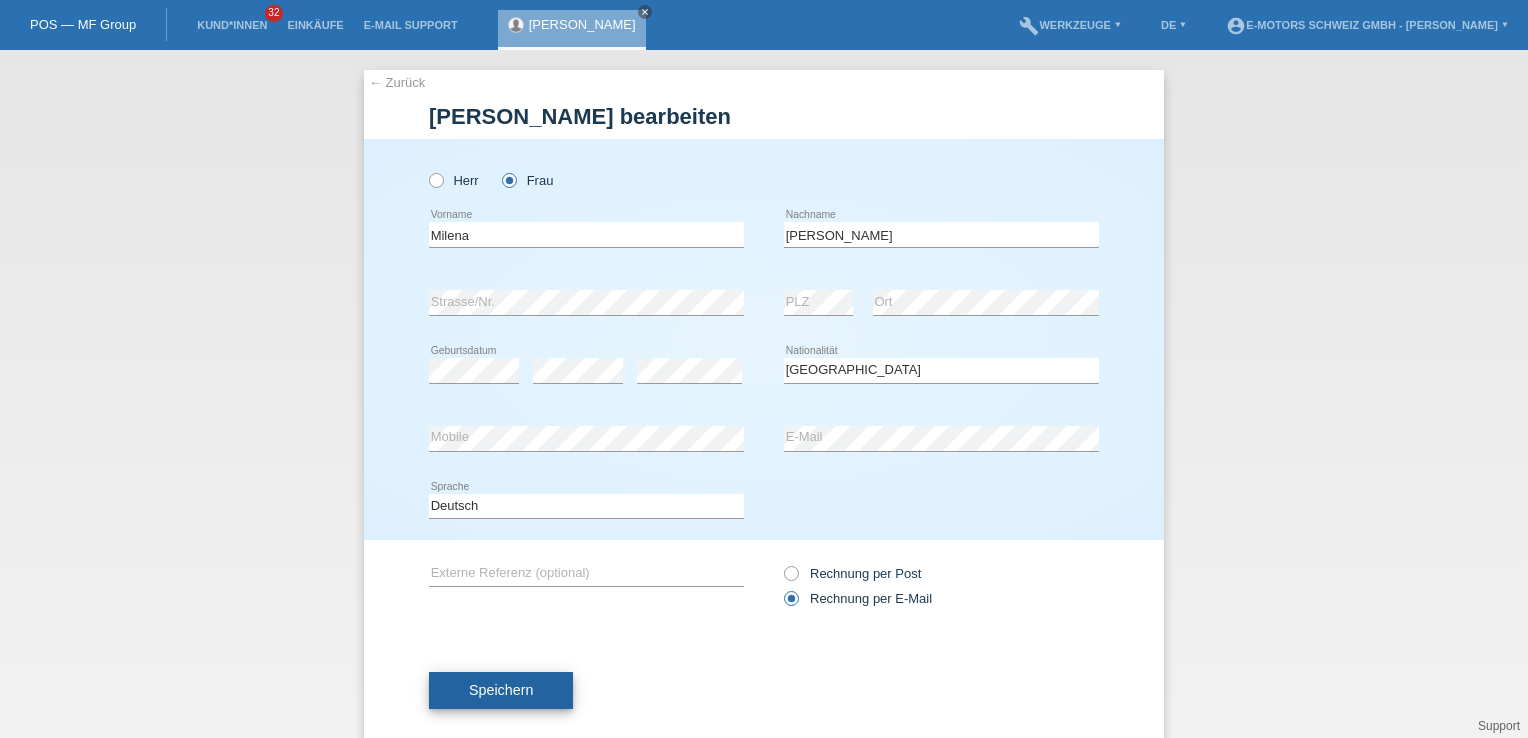 click on "Speichern" at bounding box center [501, 690] 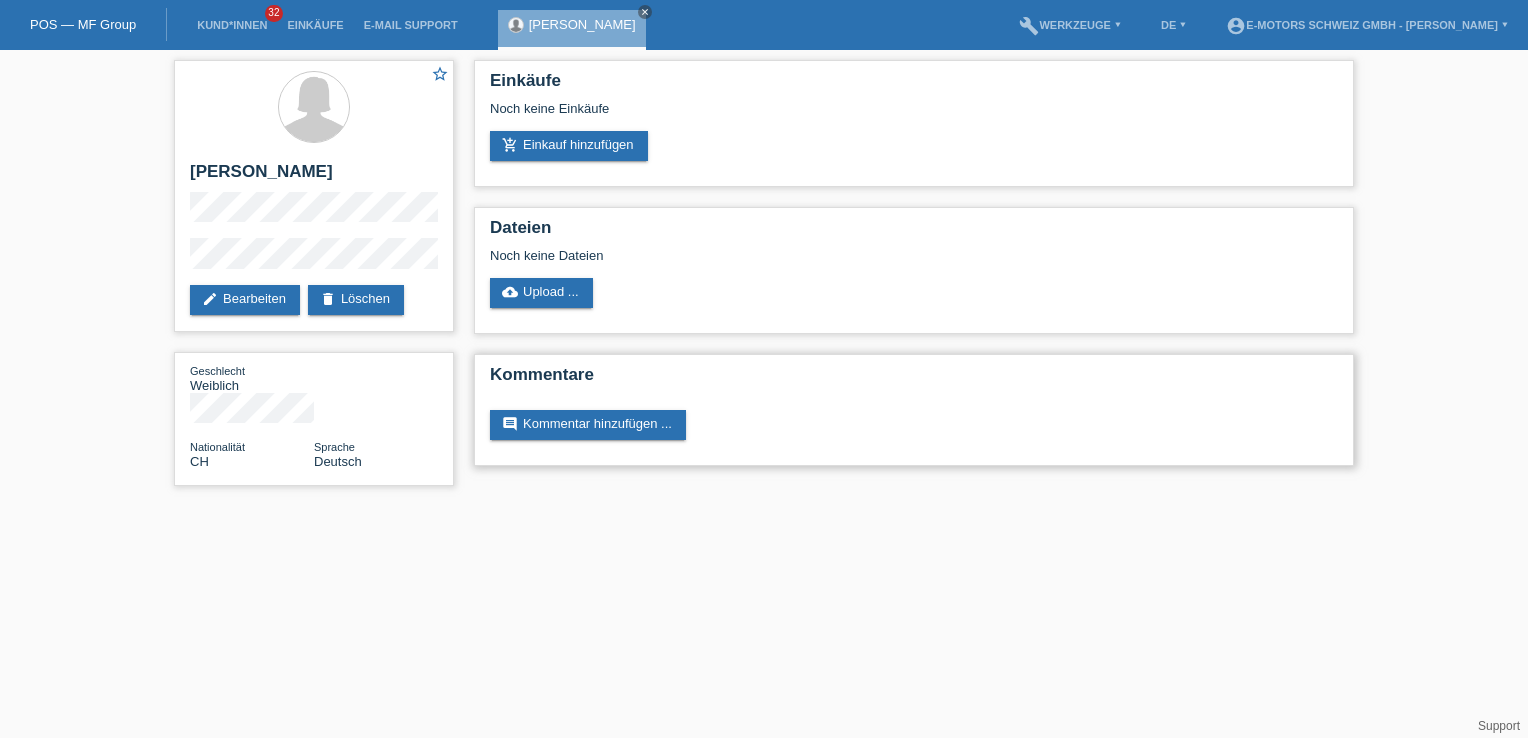 scroll, scrollTop: 0, scrollLeft: 0, axis: both 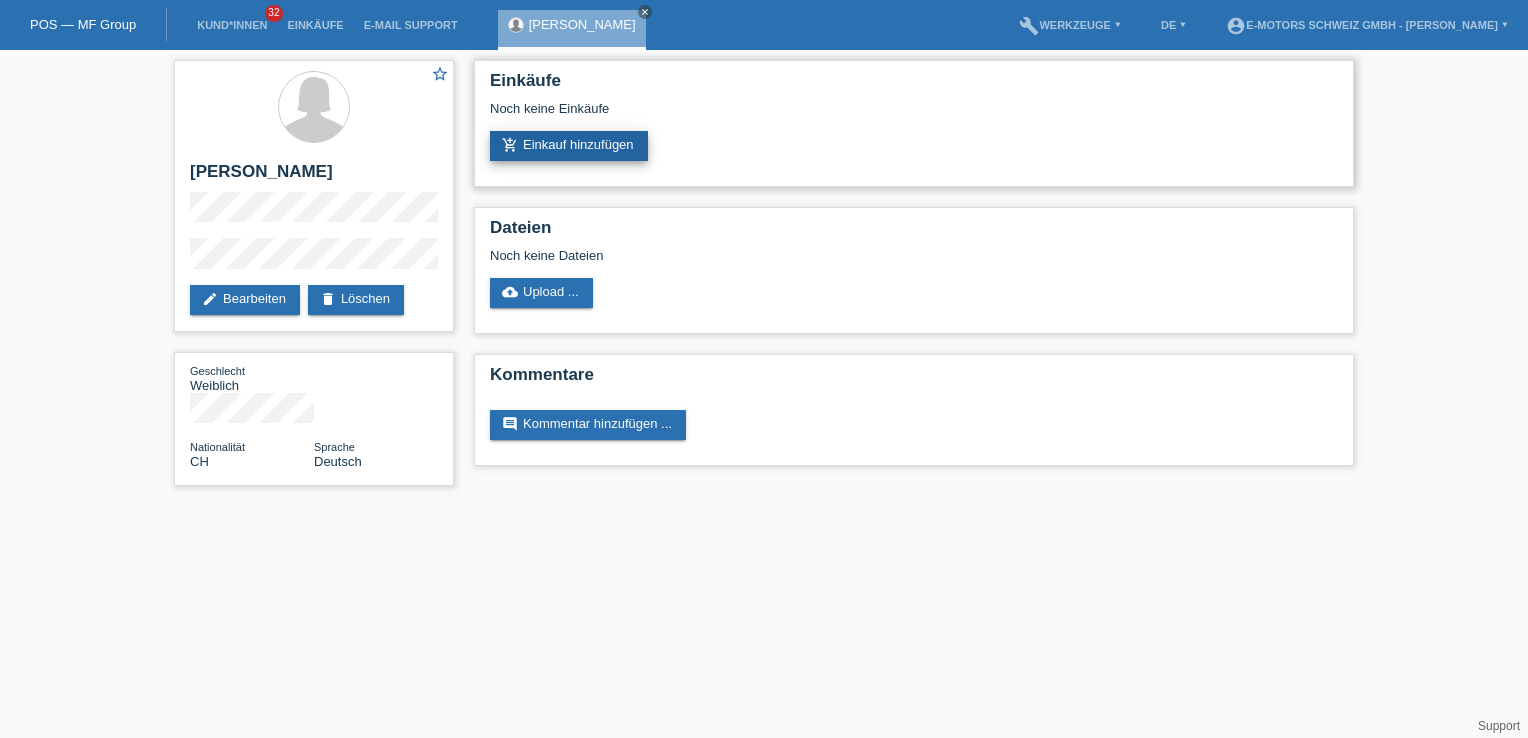 click on "add_shopping_cart  Einkauf hinzufügen" at bounding box center [569, 146] 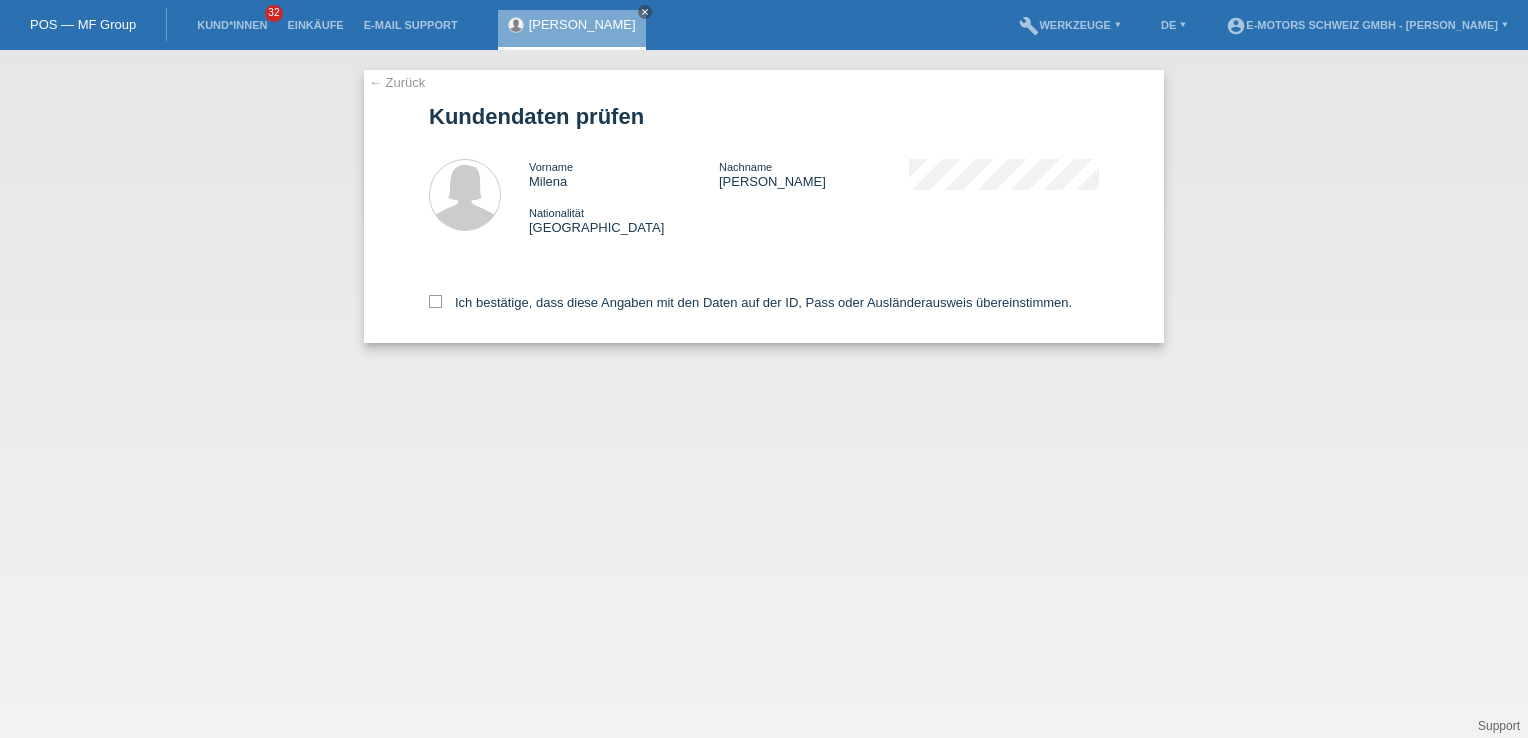 scroll, scrollTop: 0, scrollLeft: 0, axis: both 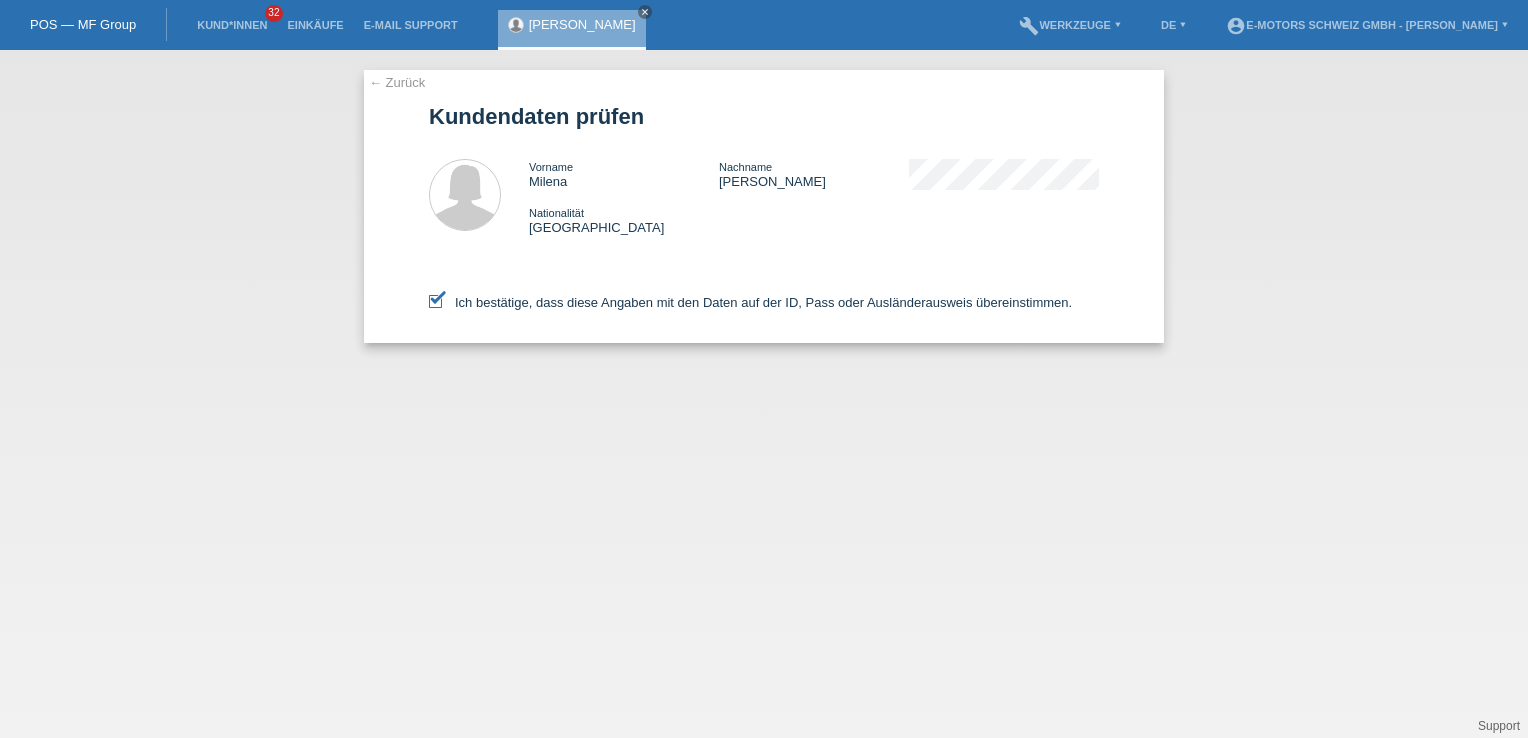 click at bounding box center (435, 301) 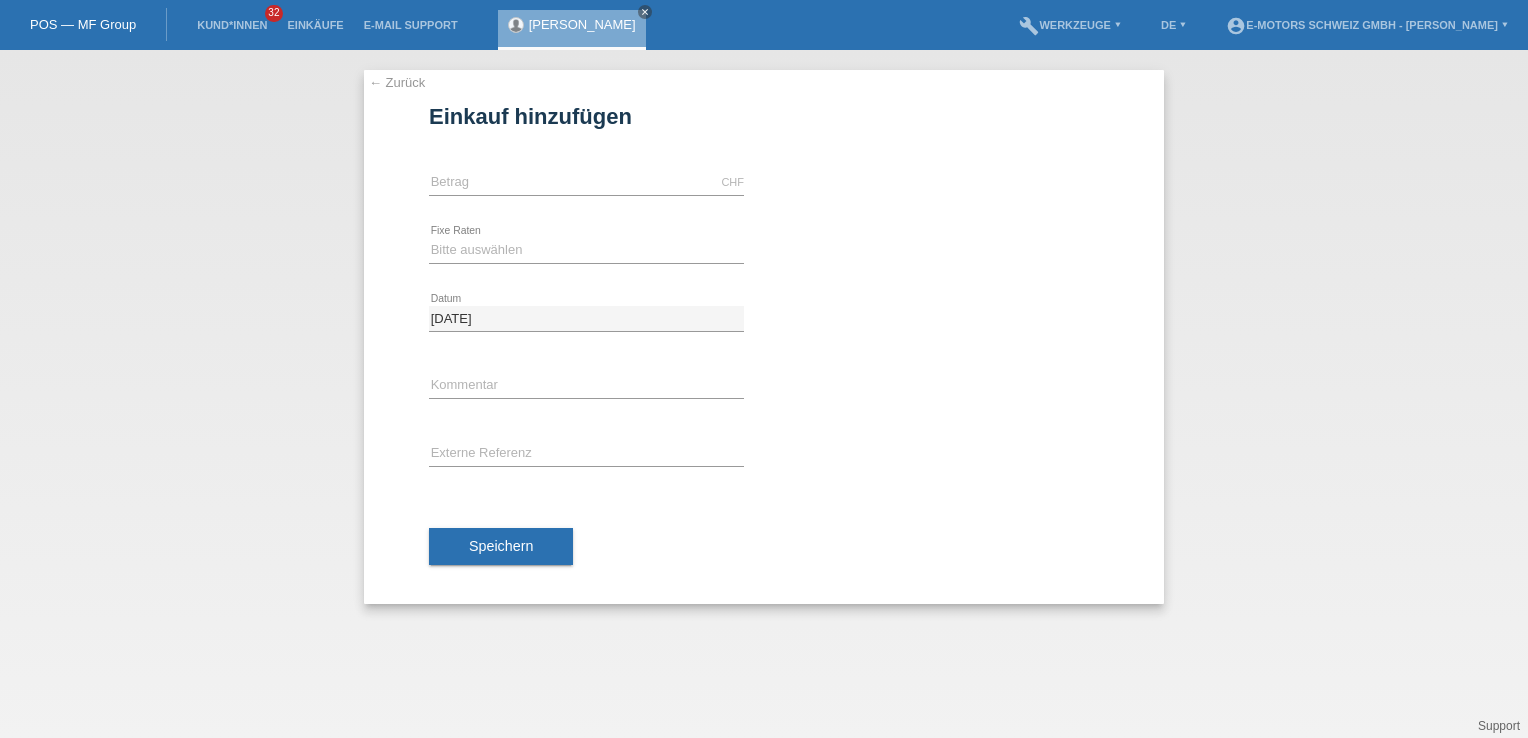 scroll, scrollTop: 0, scrollLeft: 0, axis: both 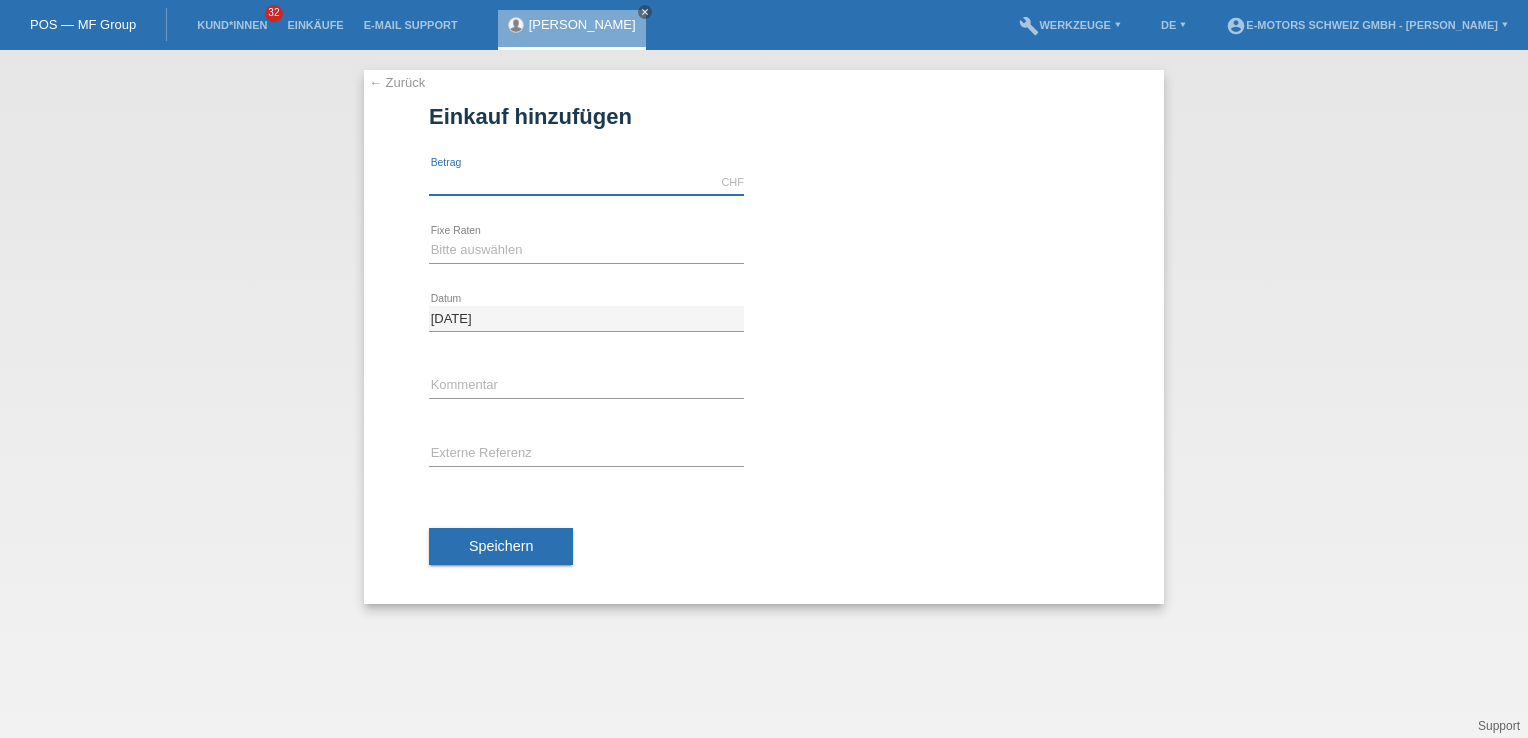 click at bounding box center (586, 182) 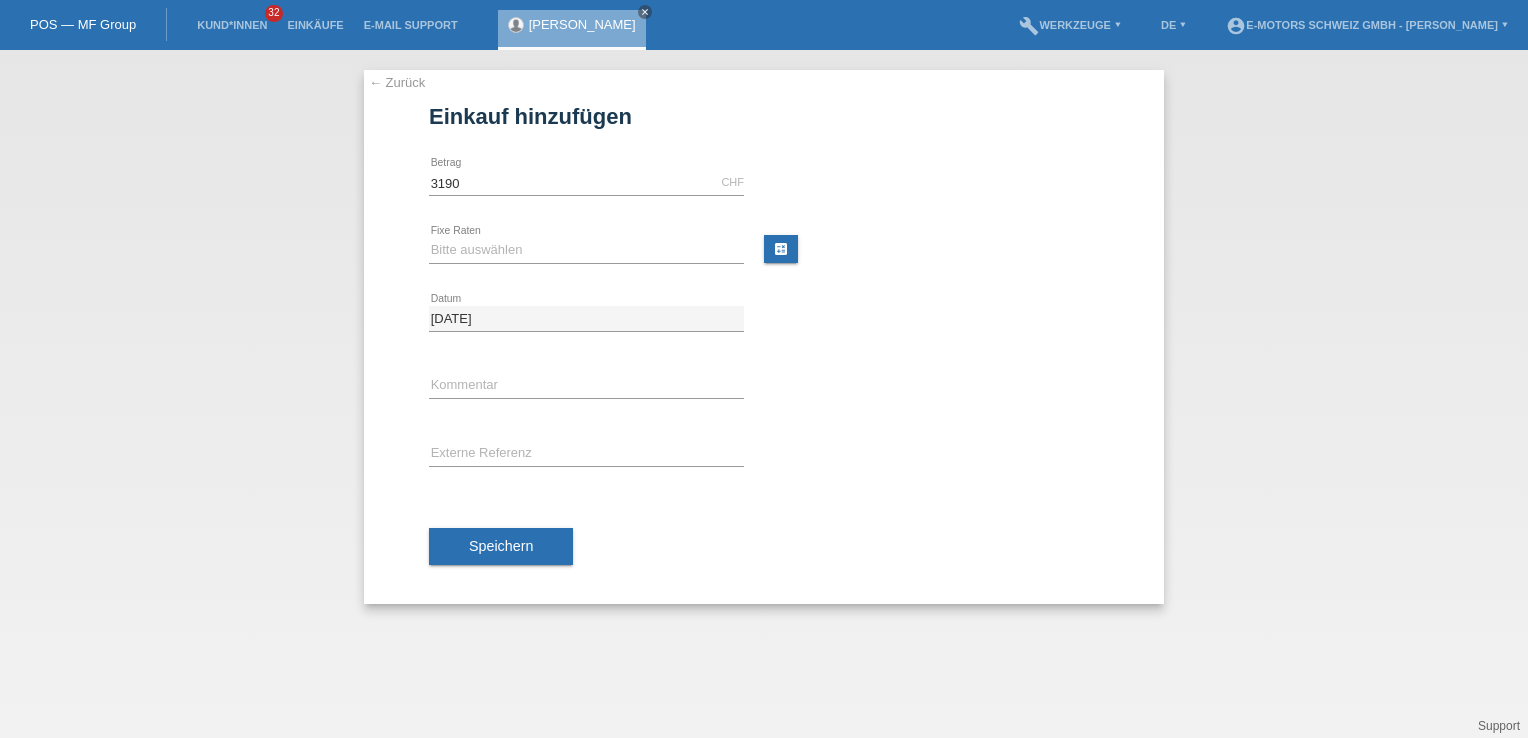 type on "3190.00" 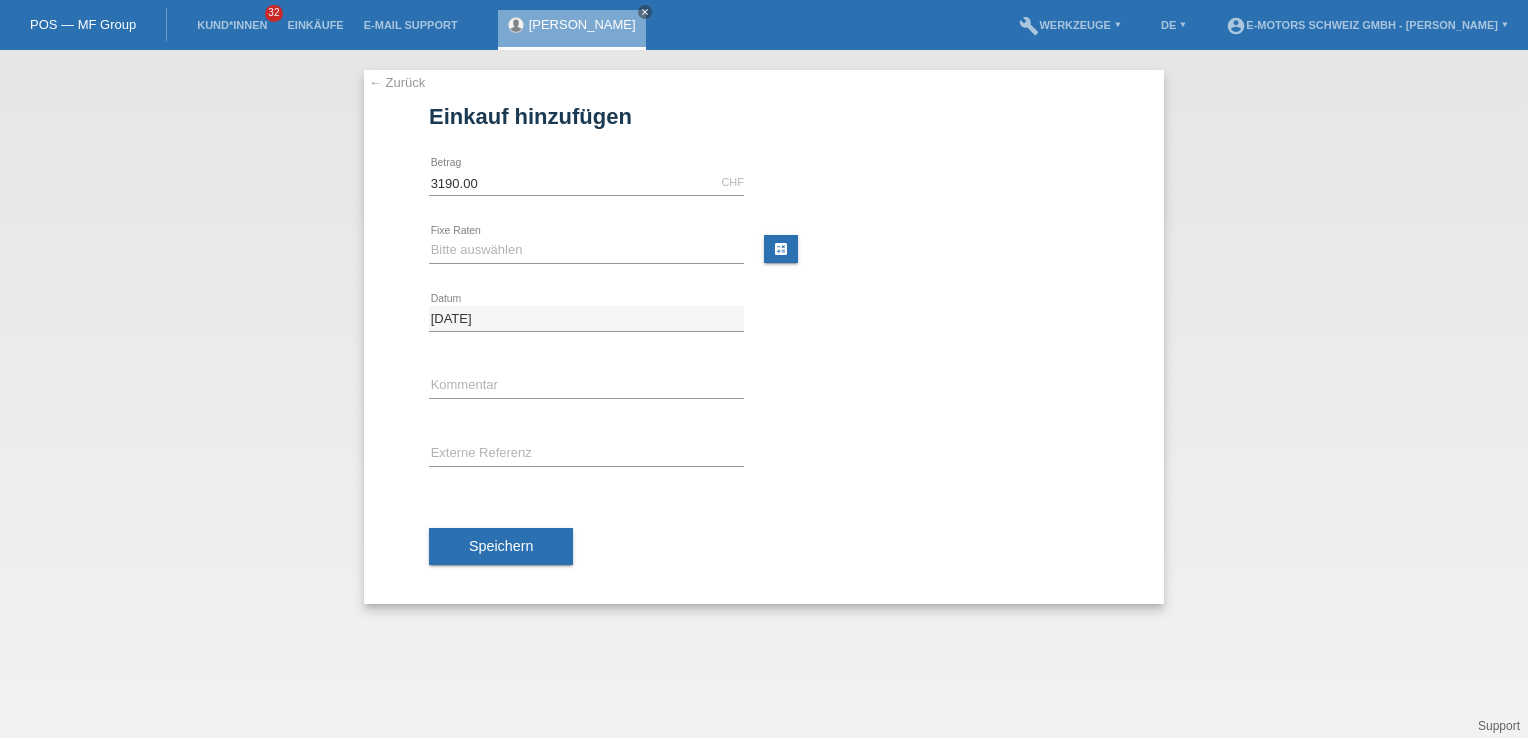 click on "3190.00
CHF
error
[GEOGRAPHIC_DATA]" at bounding box center (764, 183) 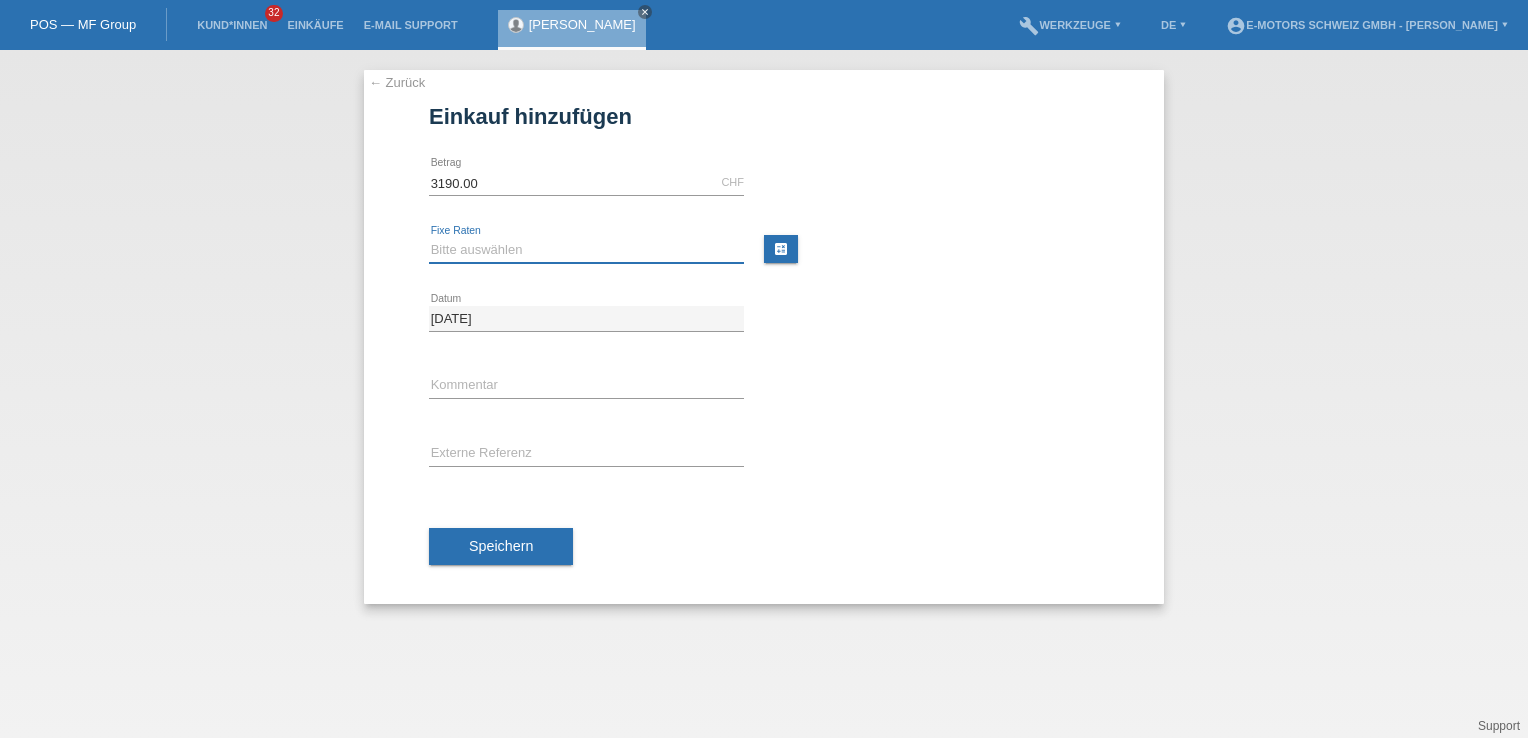 click on "Bitte auswählen
12 Raten
24 Raten
36 Raten
48 Raten" at bounding box center [586, 250] 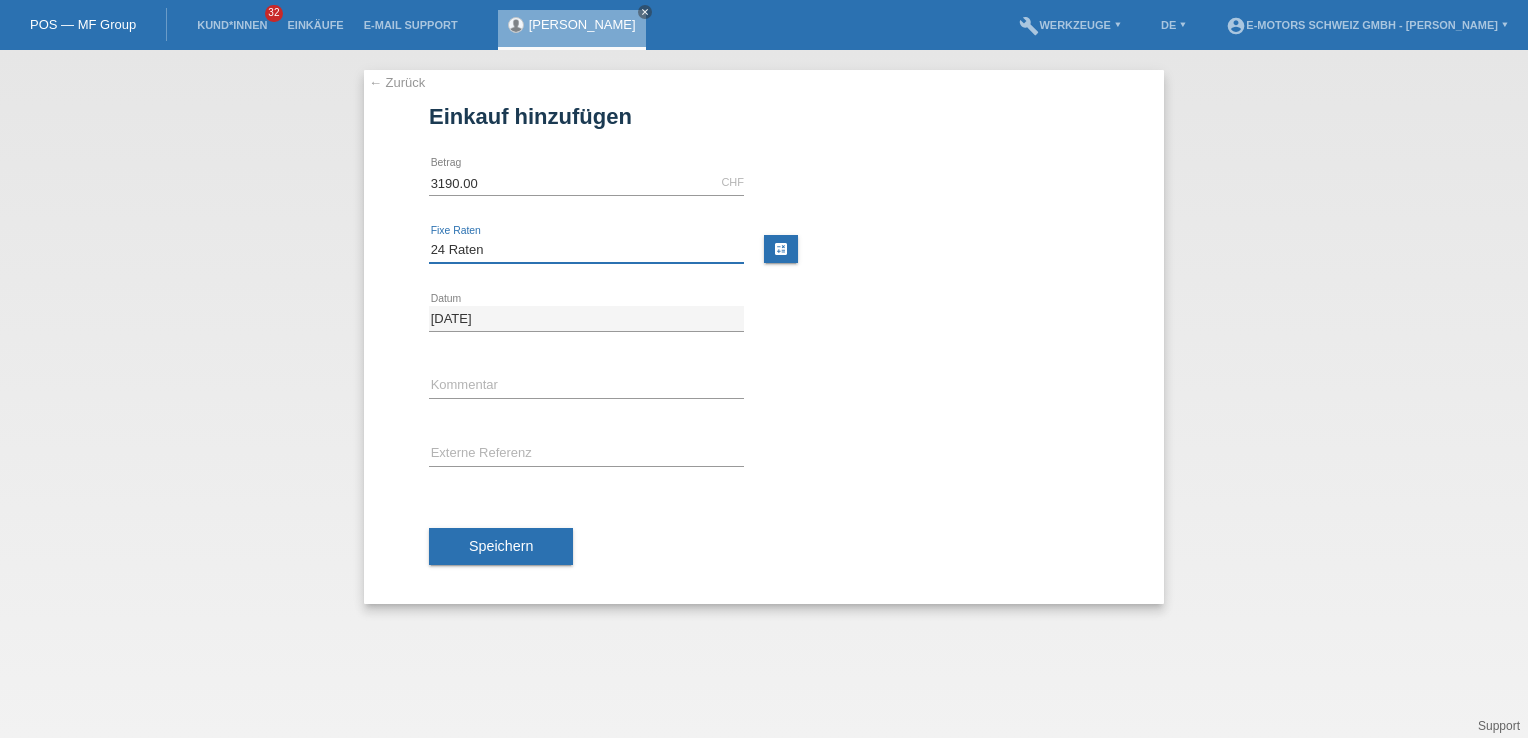 click on "Bitte auswählen
12 Raten
24 Raten
36 Raten
48 Raten" at bounding box center (586, 250) 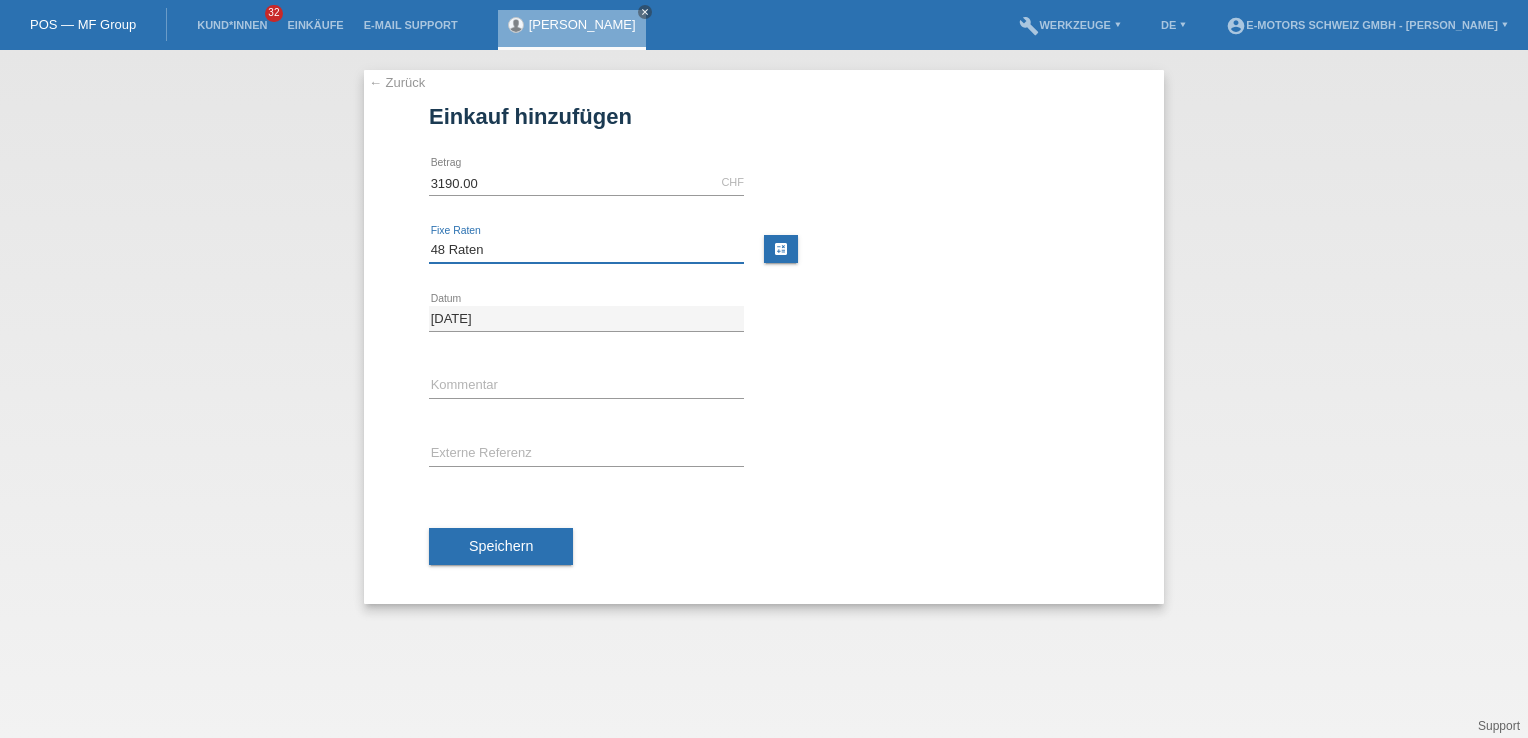 click on "Bitte auswählen
12 Raten
24 Raten
36 Raten
48 Raten" at bounding box center (586, 250) 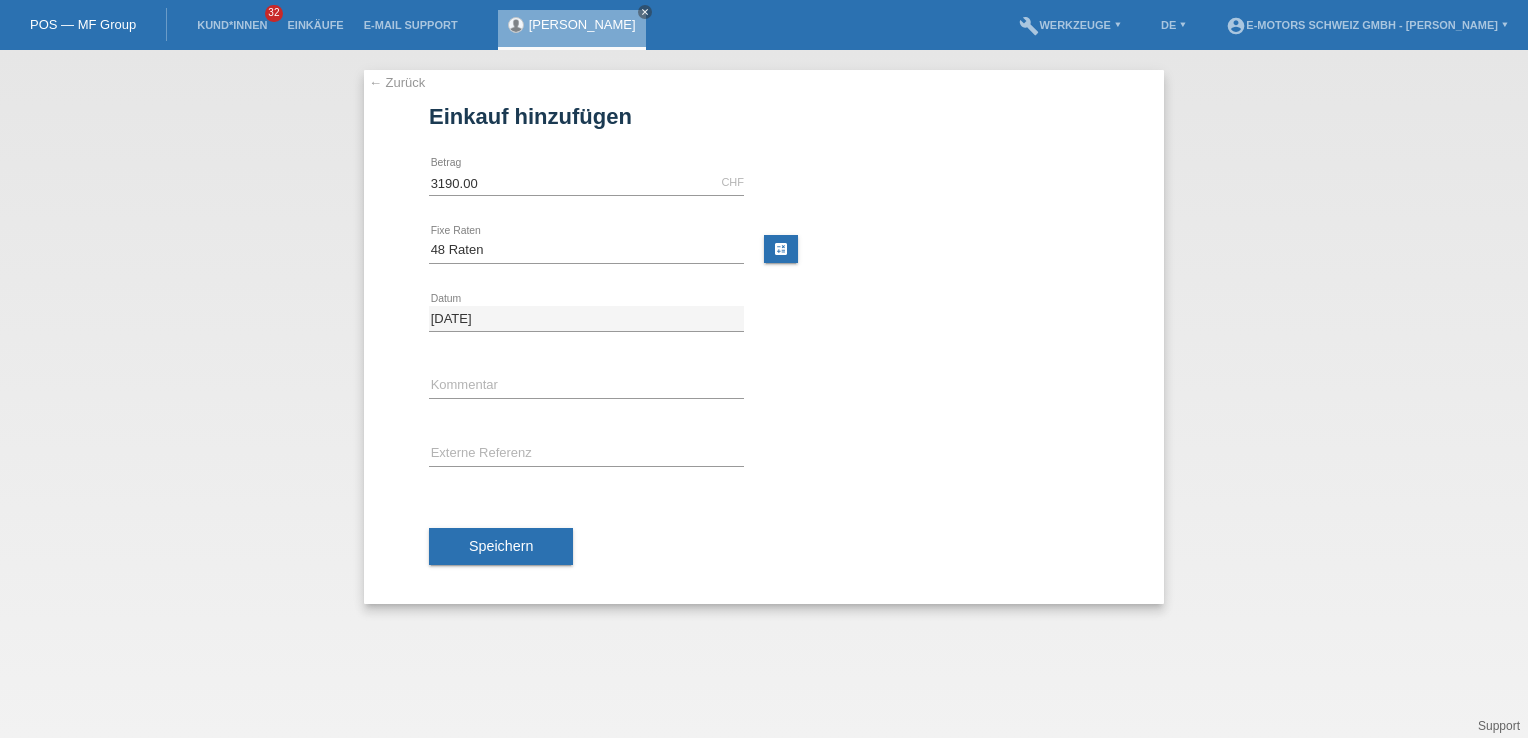 click on "error
Kommentar" at bounding box center (764, 387) 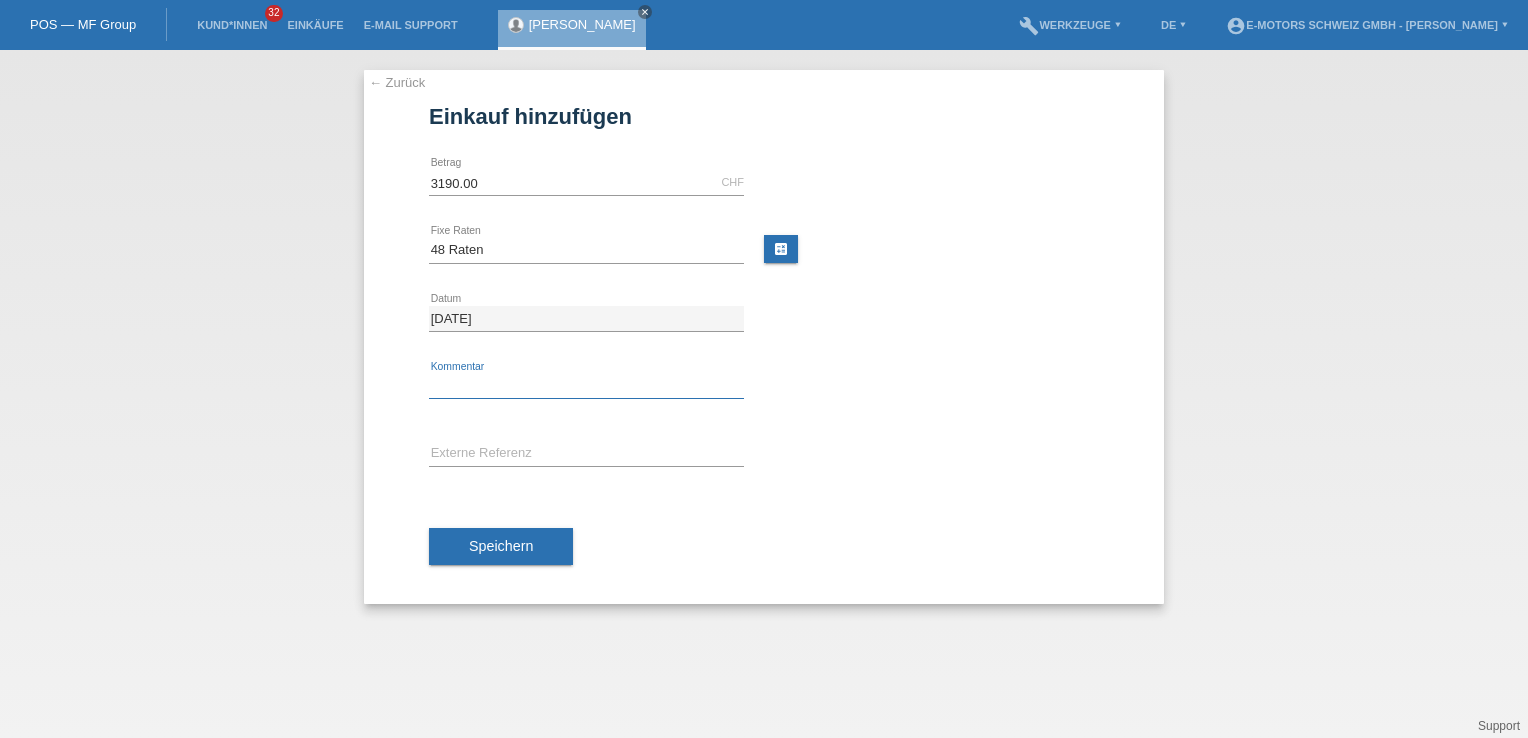 click at bounding box center [586, 386] 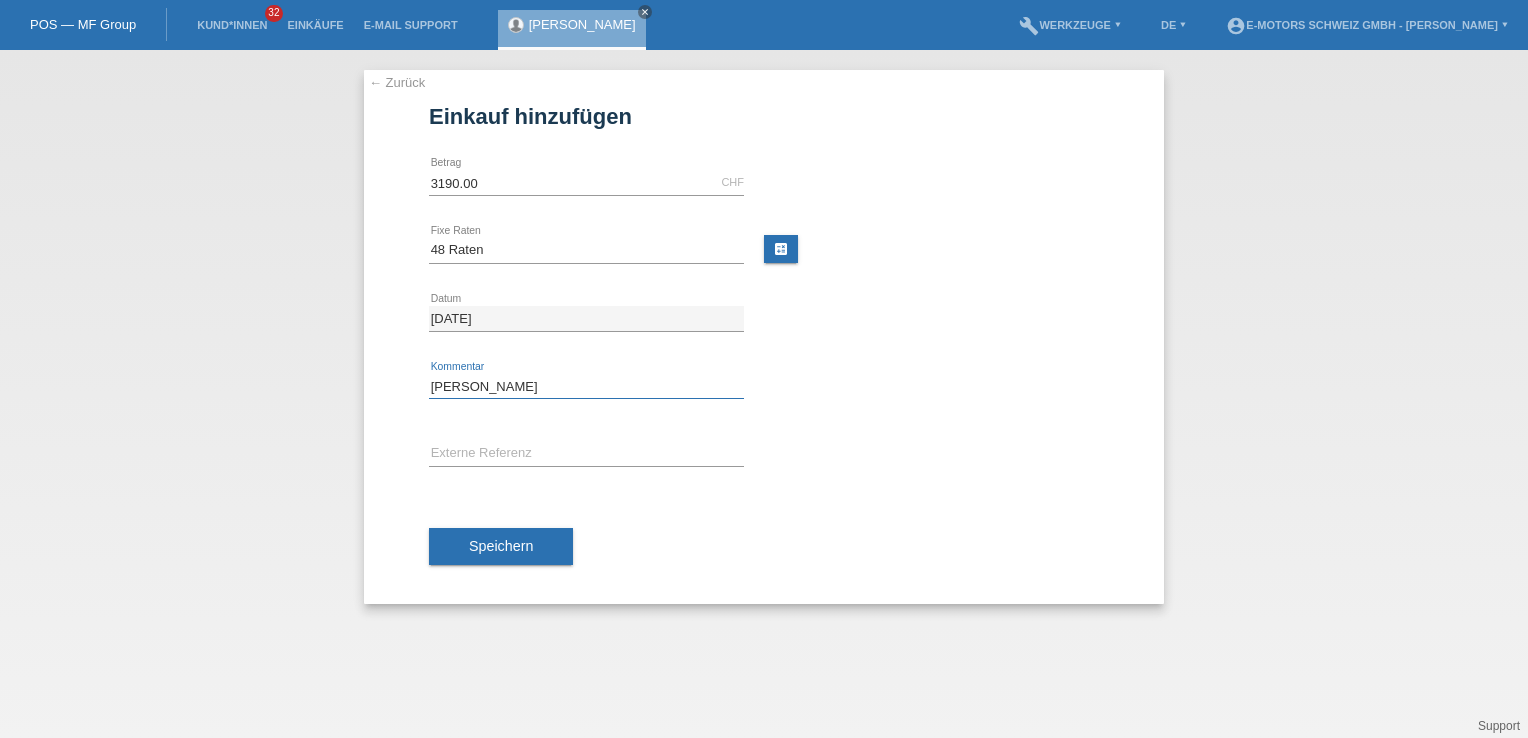 type on "Yannik" 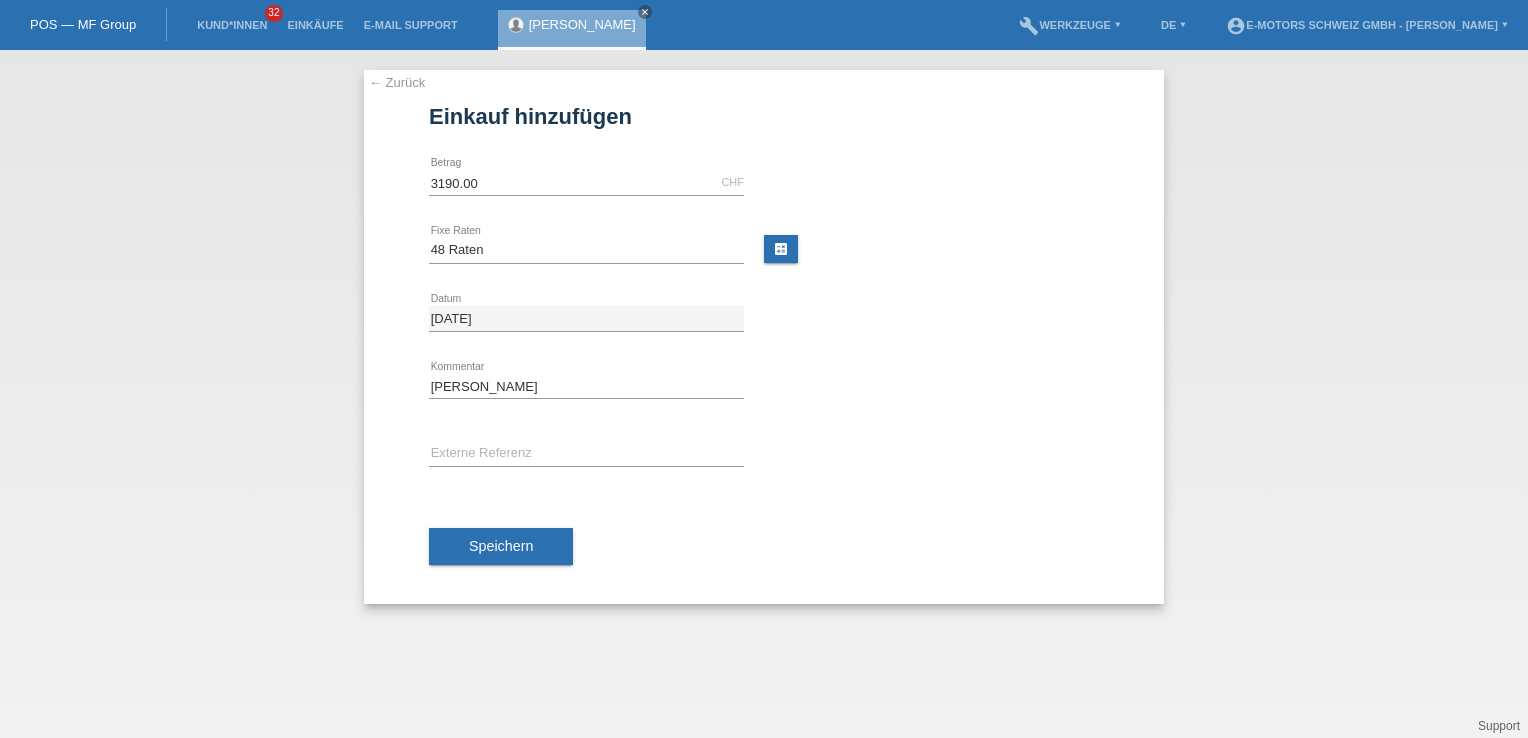drag, startPoint x: 1188, startPoint y: 374, endPoint x: 1168, endPoint y: 383, distance: 21.931713 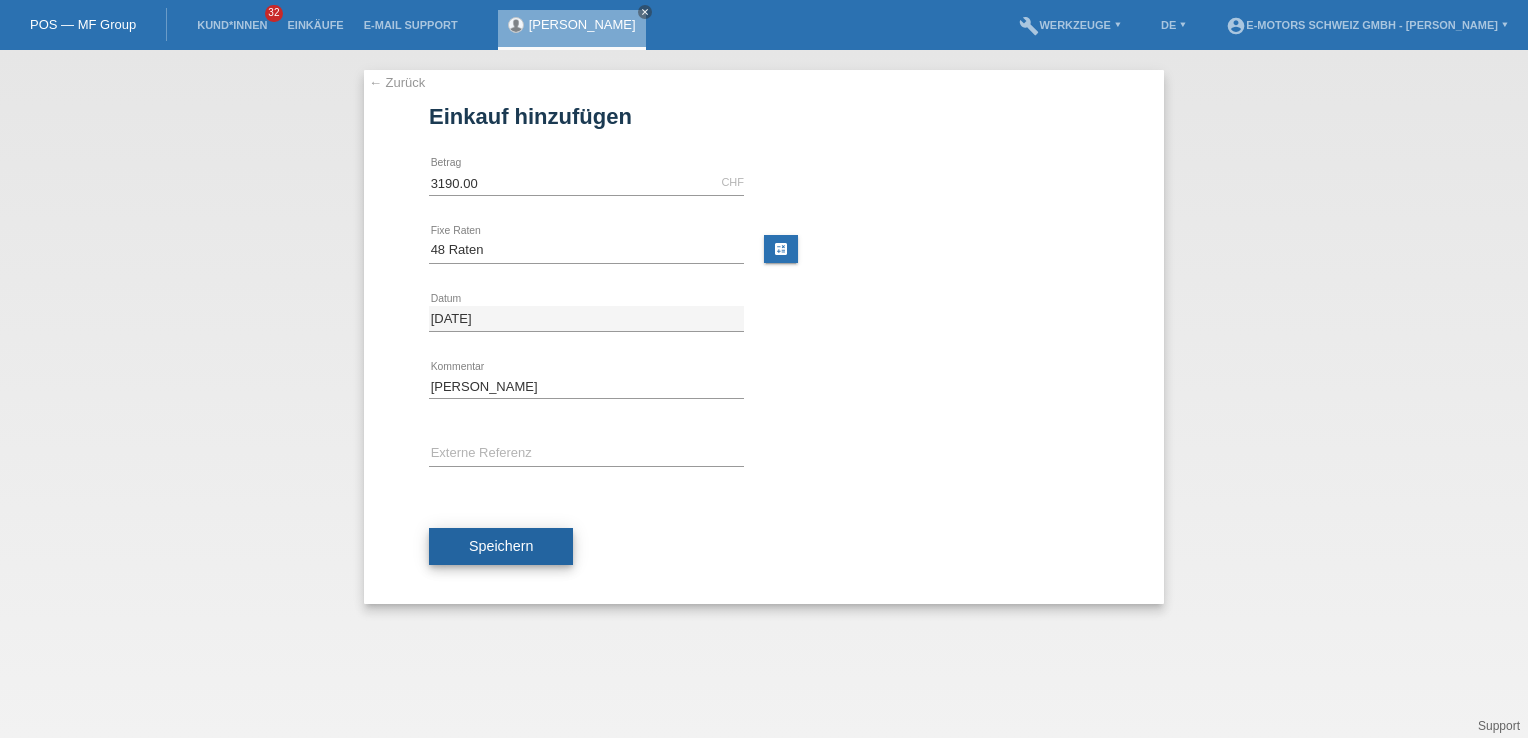 click on "Speichern" at bounding box center [501, 547] 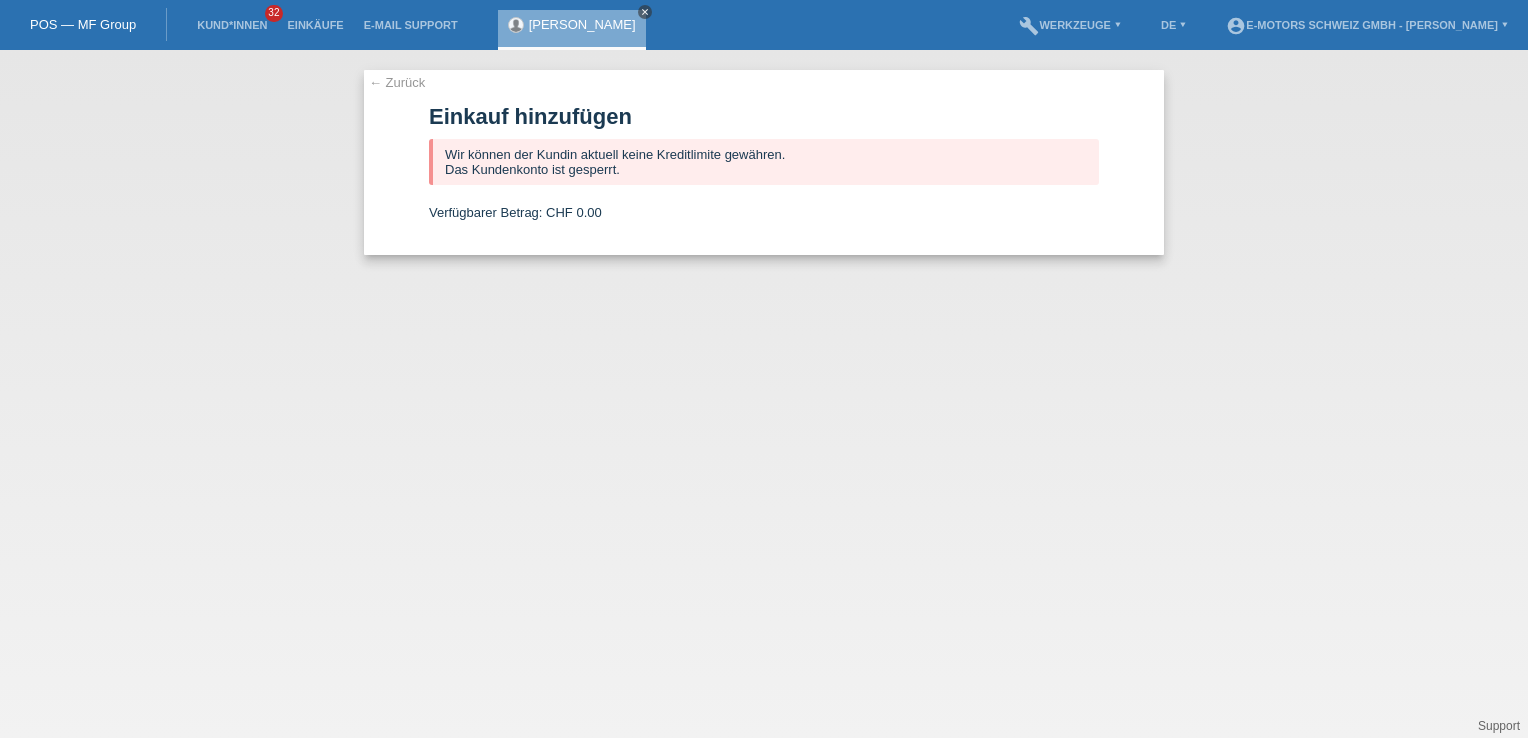 click on "close" at bounding box center (645, 12) 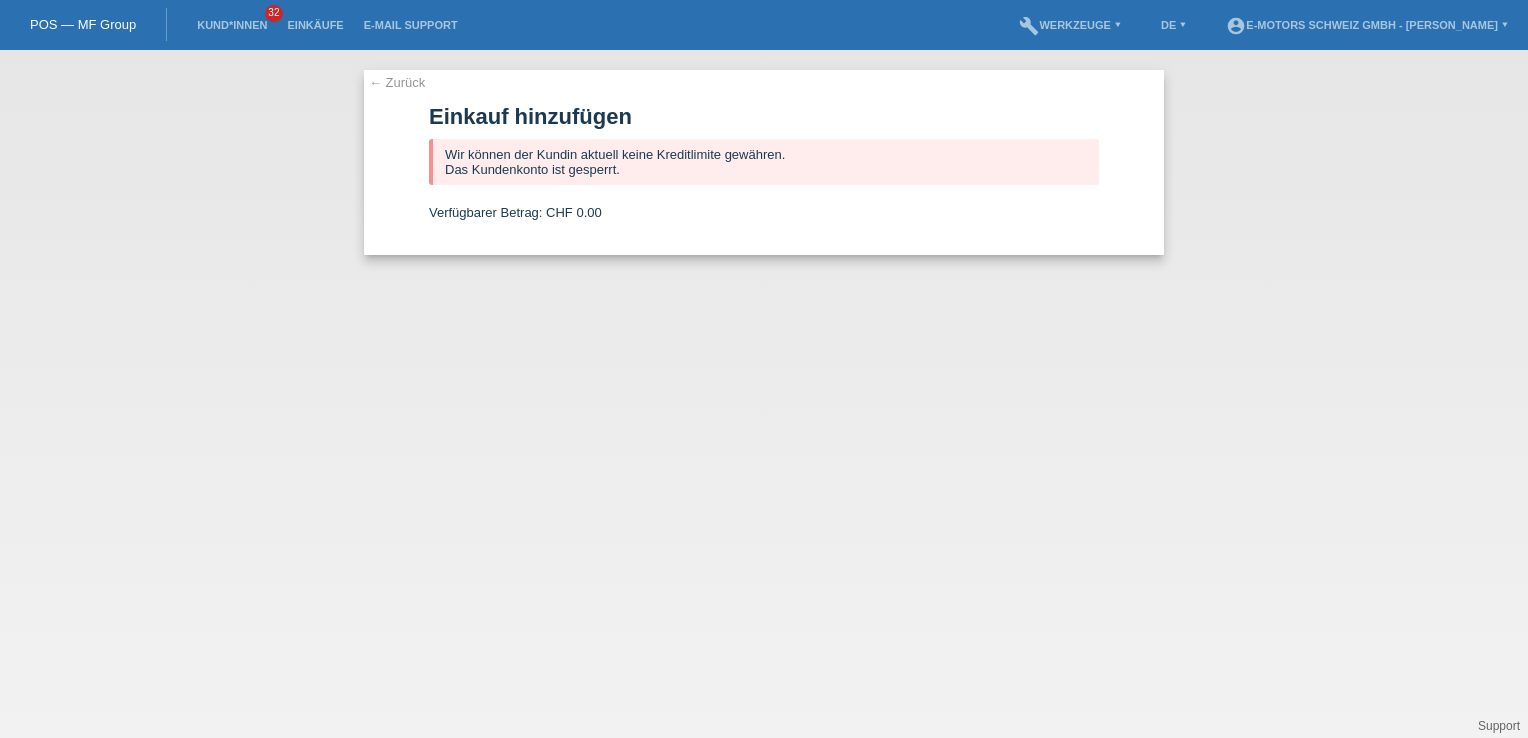 click on "← Zurück" at bounding box center [397, 82] 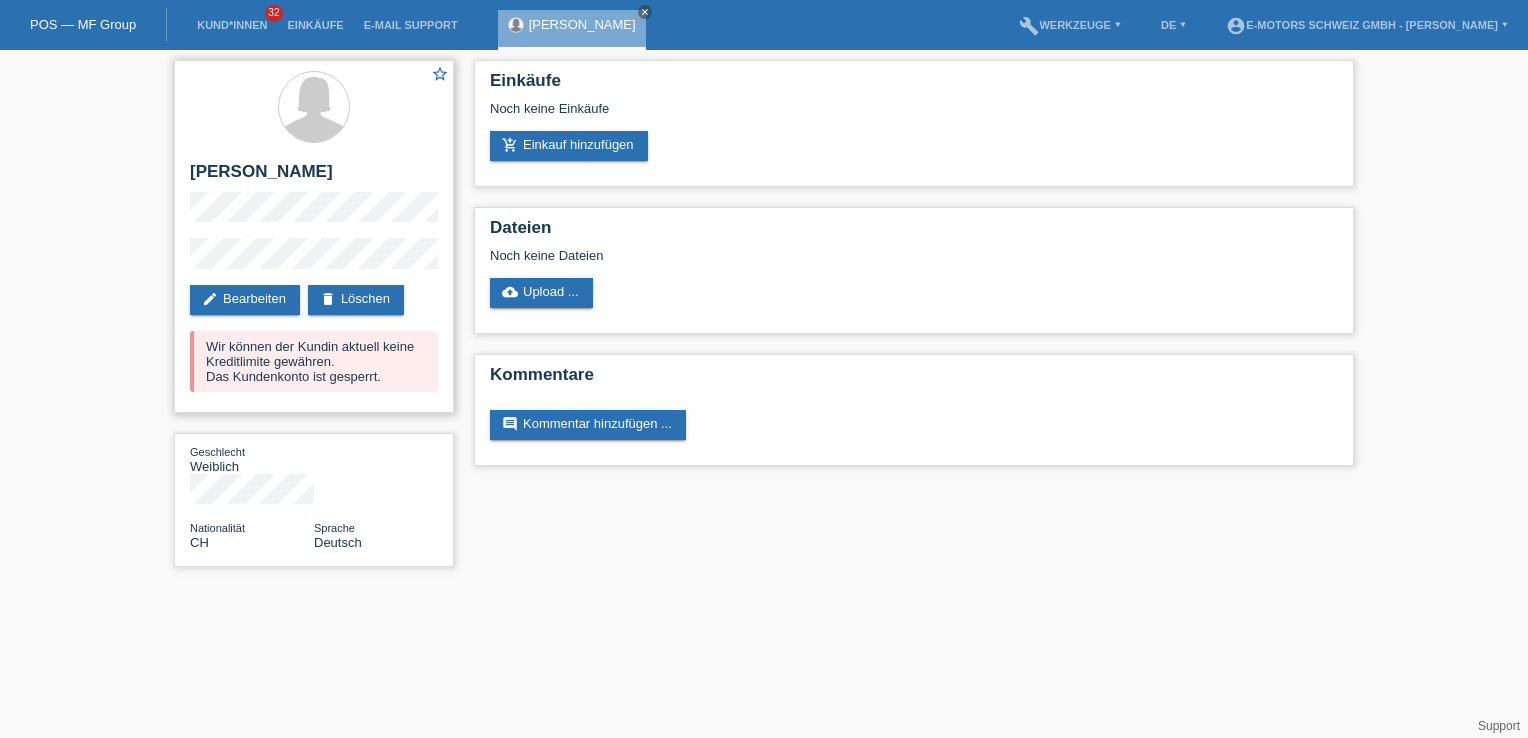 scroll, scrollTop: 0, scrollLeft: 0, axis: both 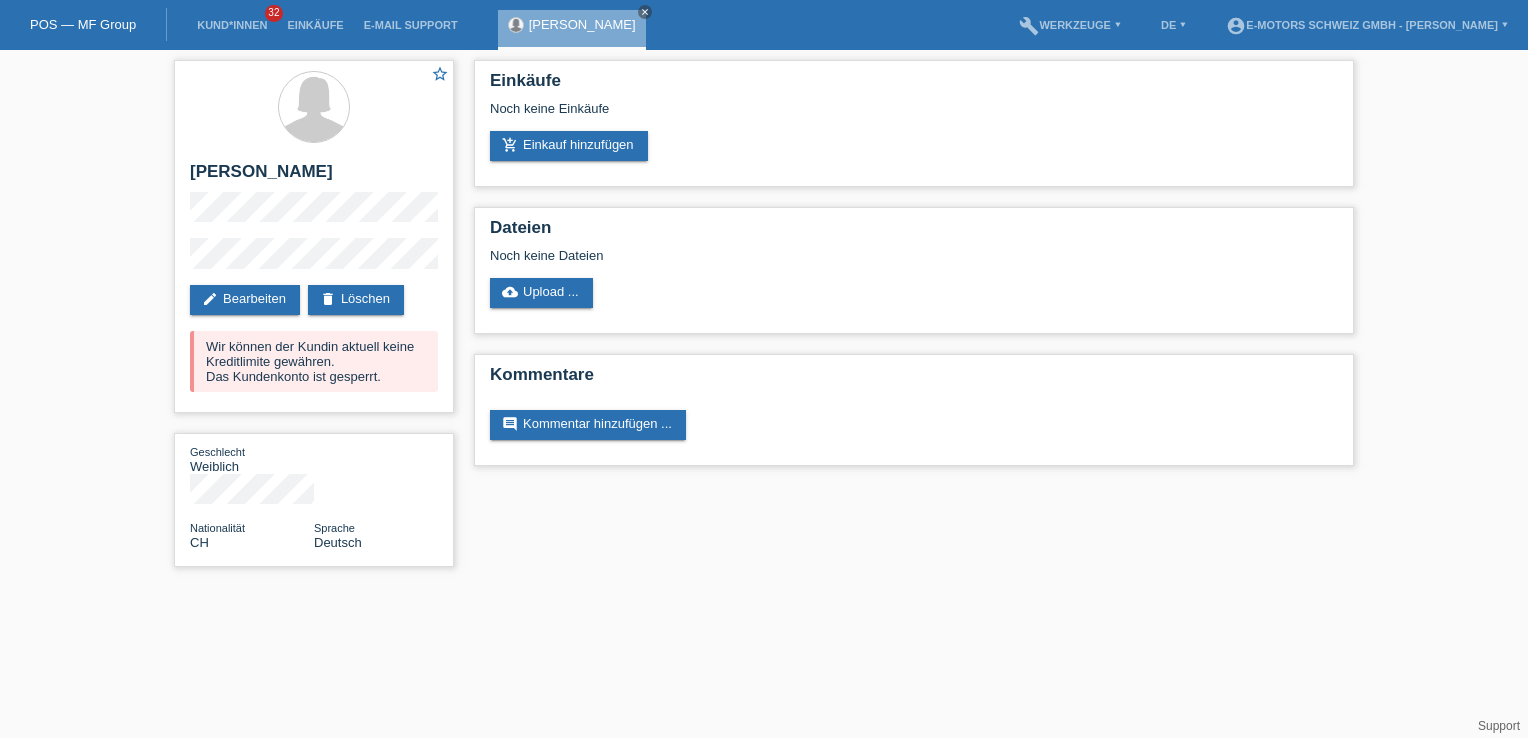 click on "POS — MF Group
Kund*innen
32
Einkäufe
E-Mail Support
Milena Bytyqi Klaentschi
close" at bounding box center (764, 25) 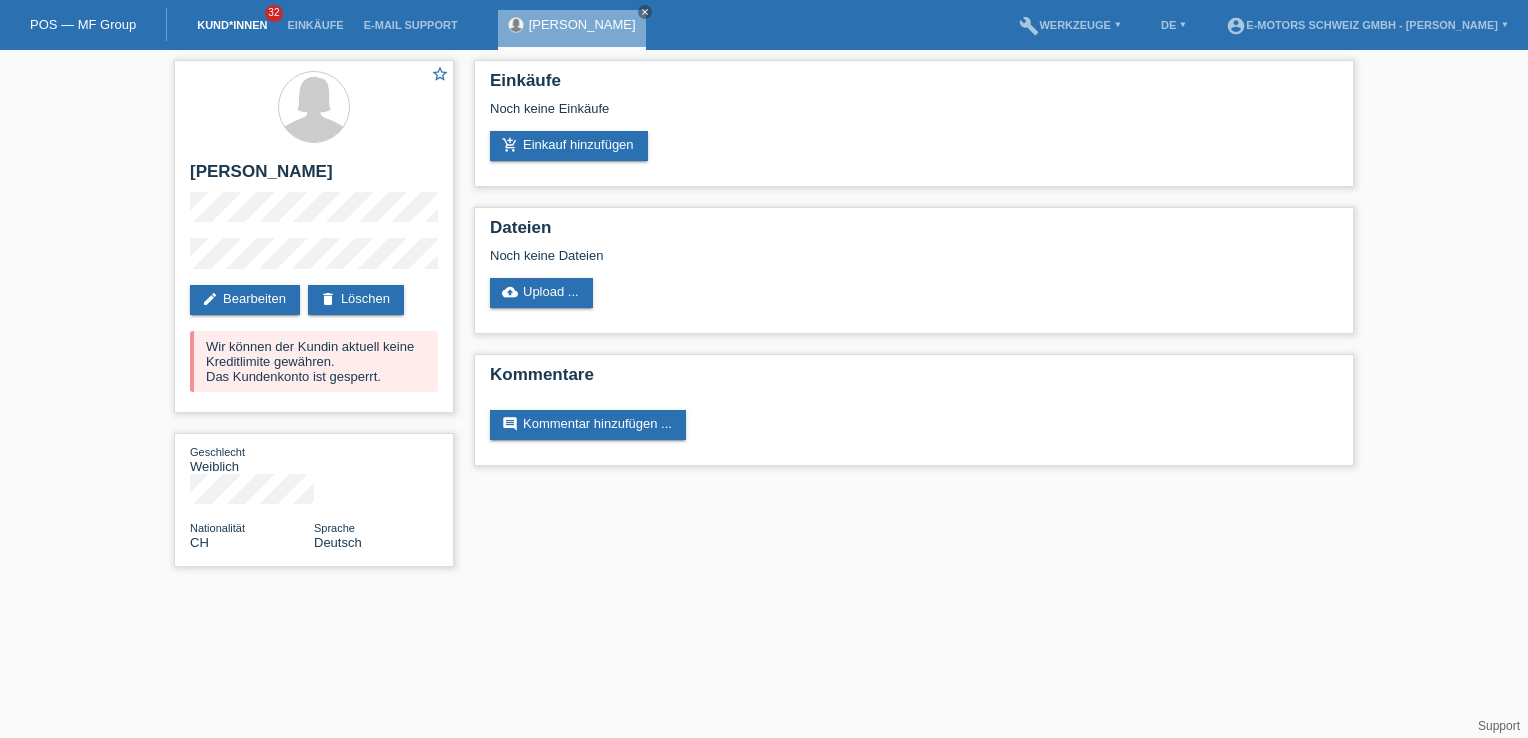 click on "Kund*innen" at bounding box center [232, 25] 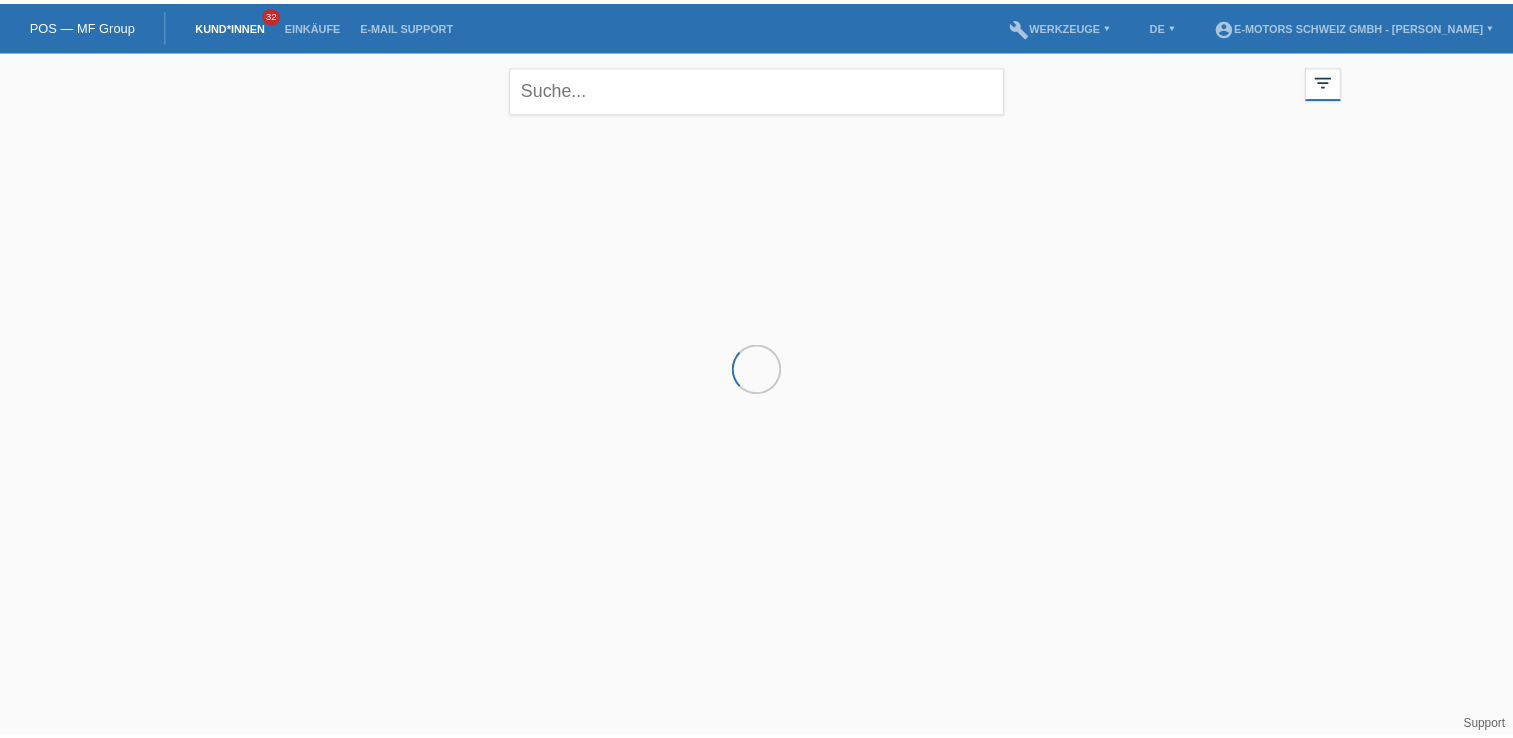 scroll, scrollTop: 0, scrollLeft: 0, axis: both 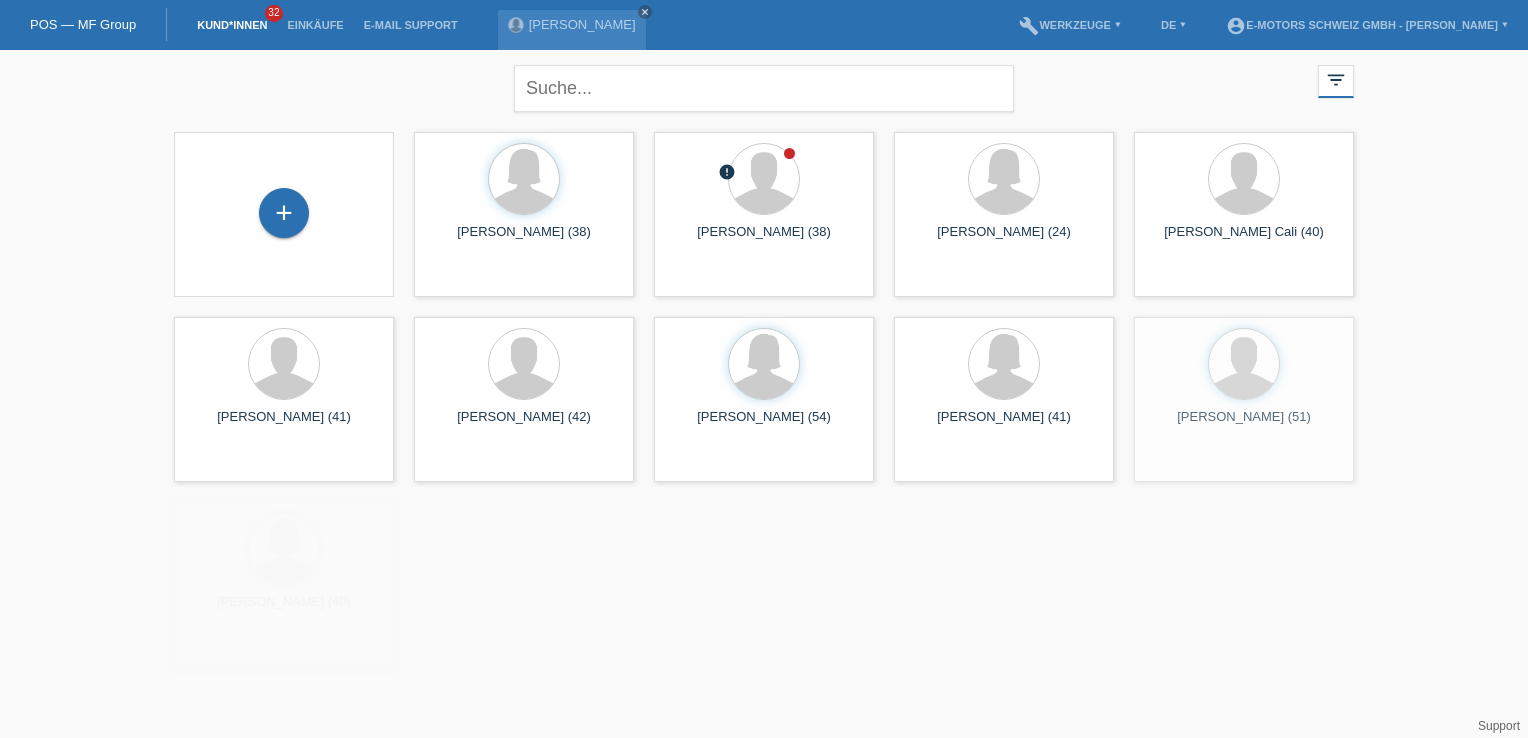 click on "Milena Bytyqi Klaentschi
close" at bounding box center (577, 25) 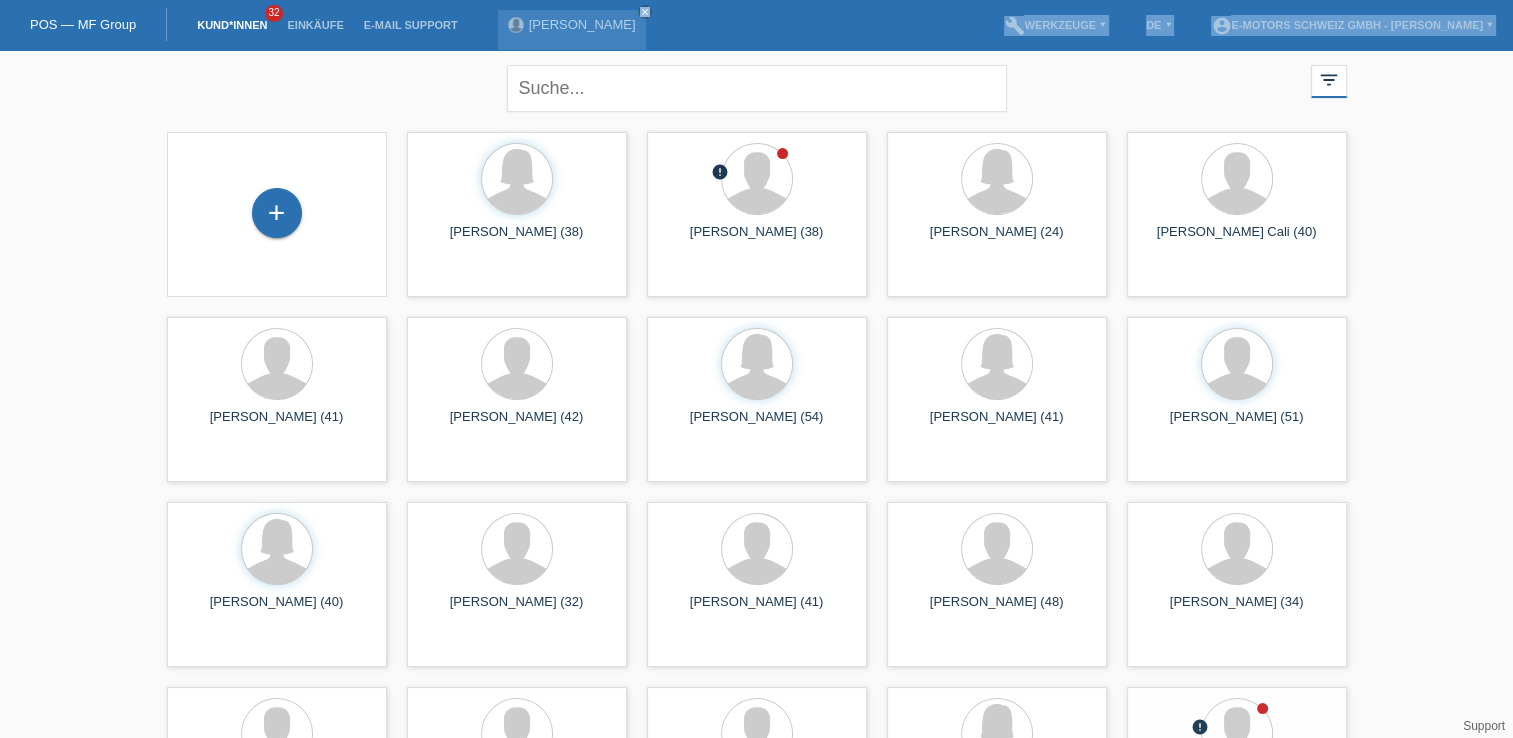 click on "POS — MF Group
Kund*innen
32
Einkäufe
E-Mail Support
Milena Bytyqi Klaentschi
close
menu" at bounding box center [756, 523] 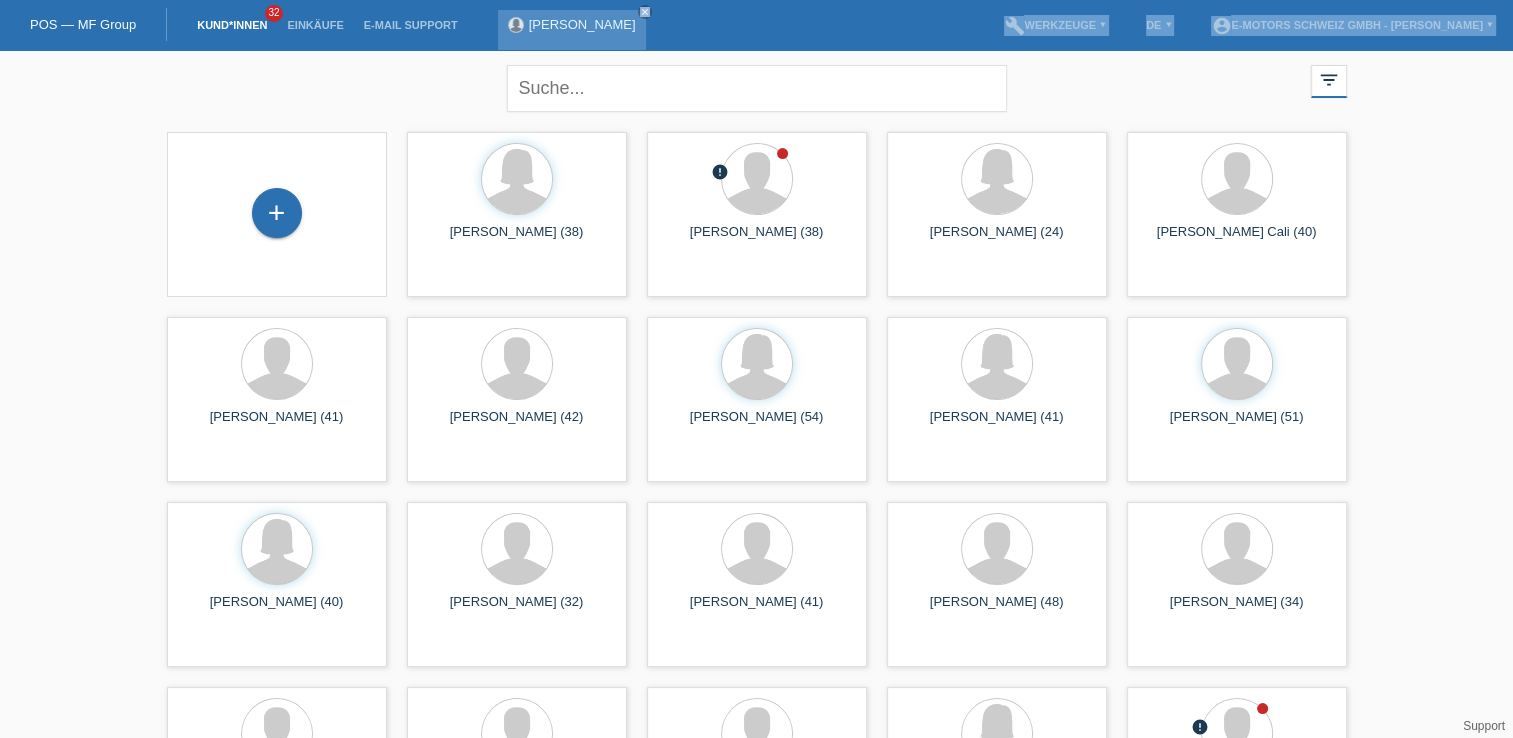 drag, startPoint x: 682, startPoint y: -2, endPoint x: 682, endPoint y: 10, distance: 12 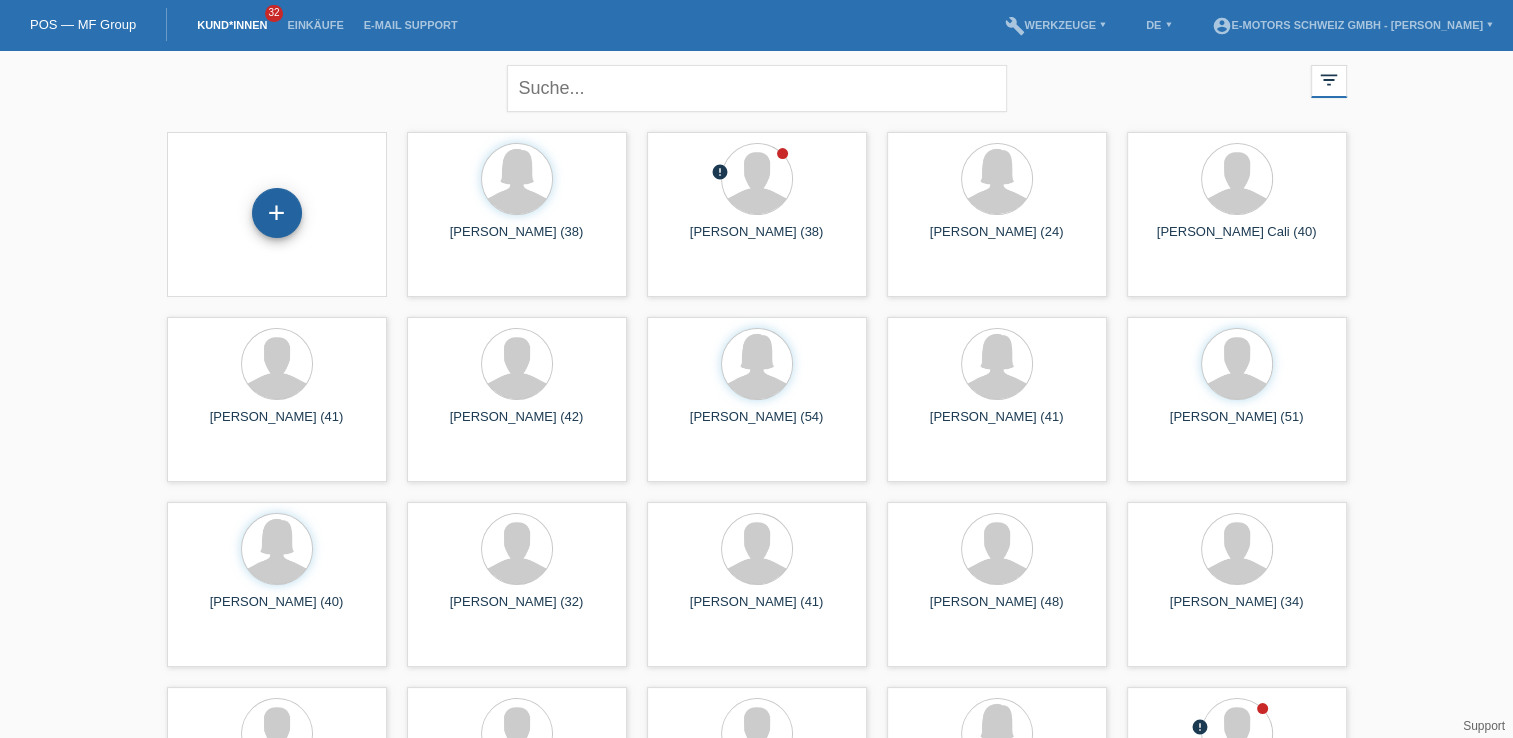 click on "+" at bounding box center (277, 213) 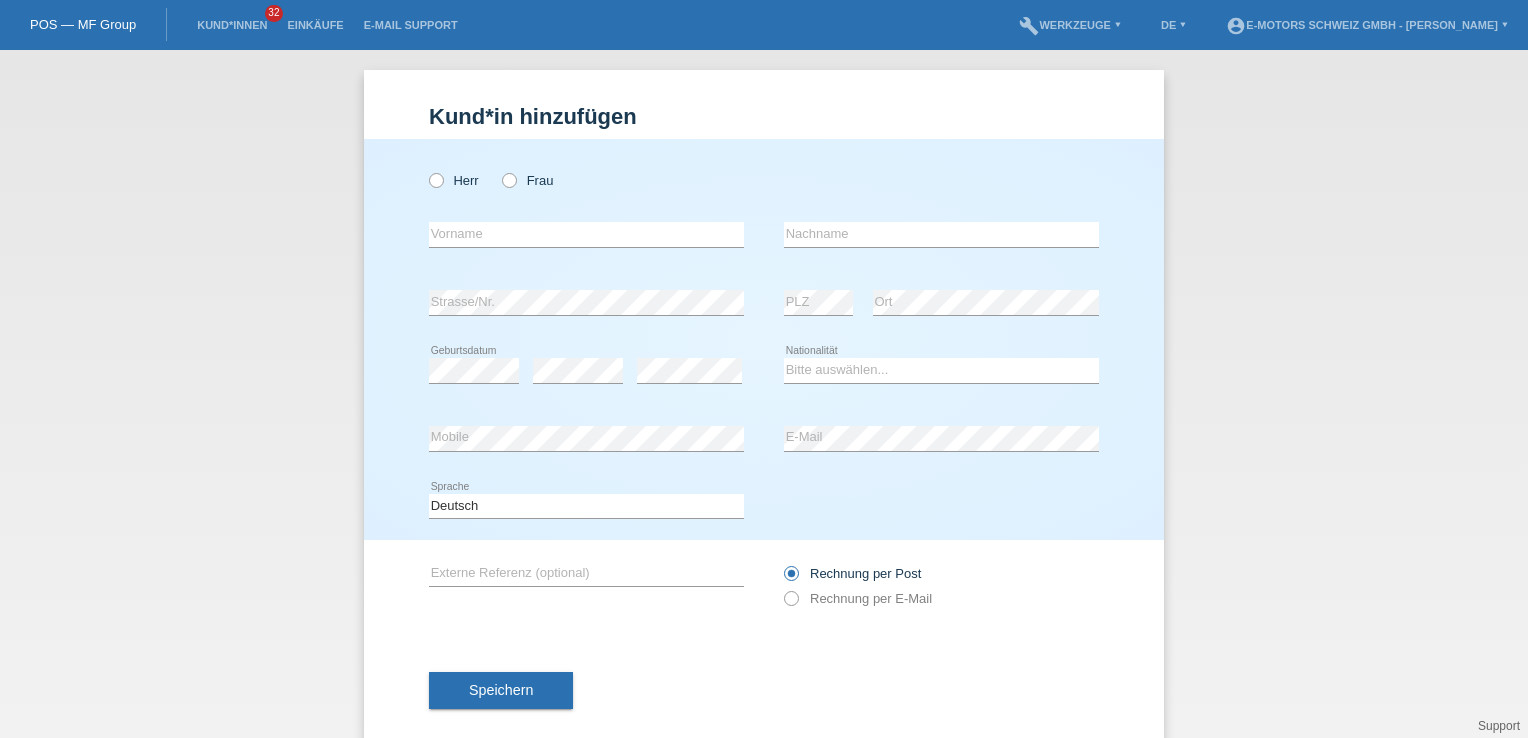 scroll, scrollTop: 0, scrollLeft: 0, axis: both 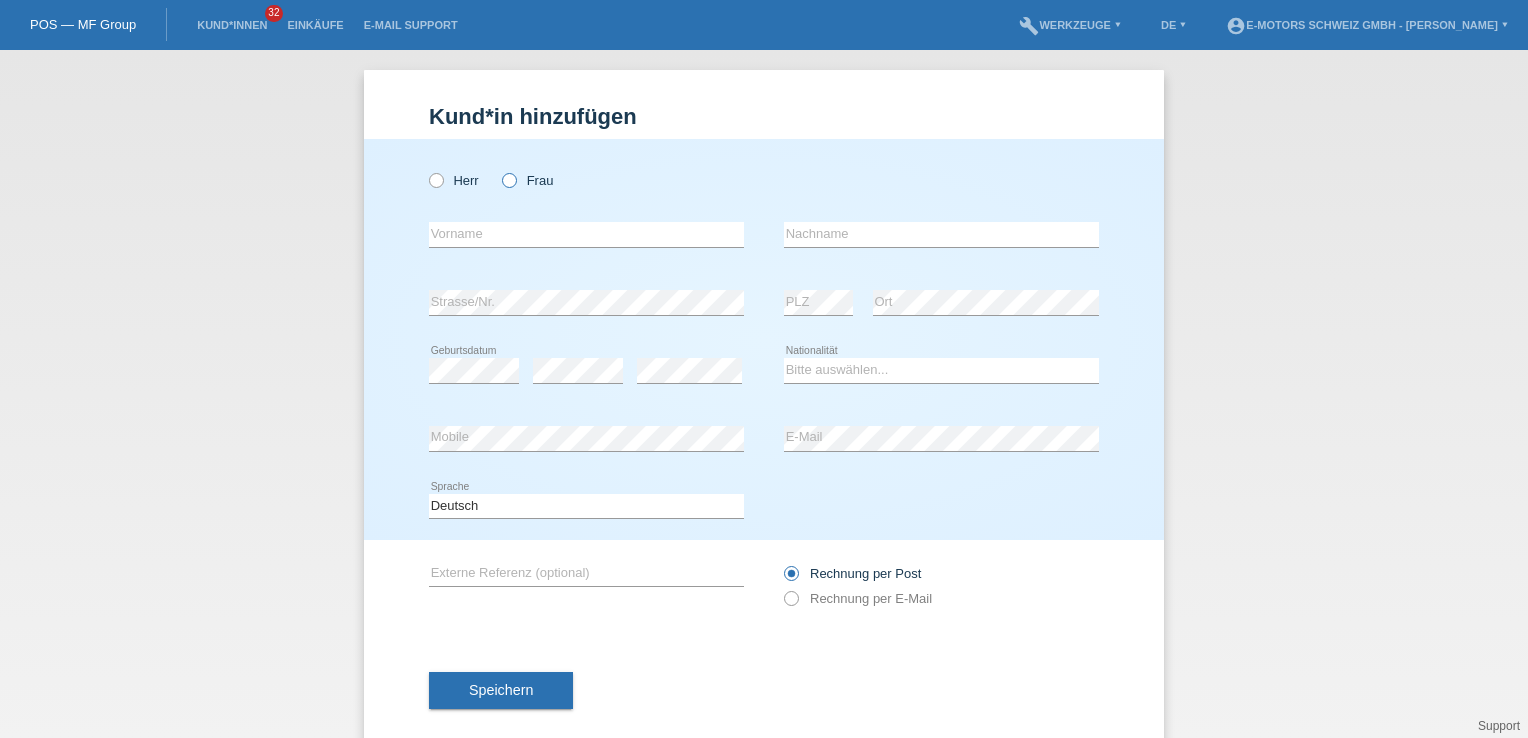 click at bounding box center [499, 170] 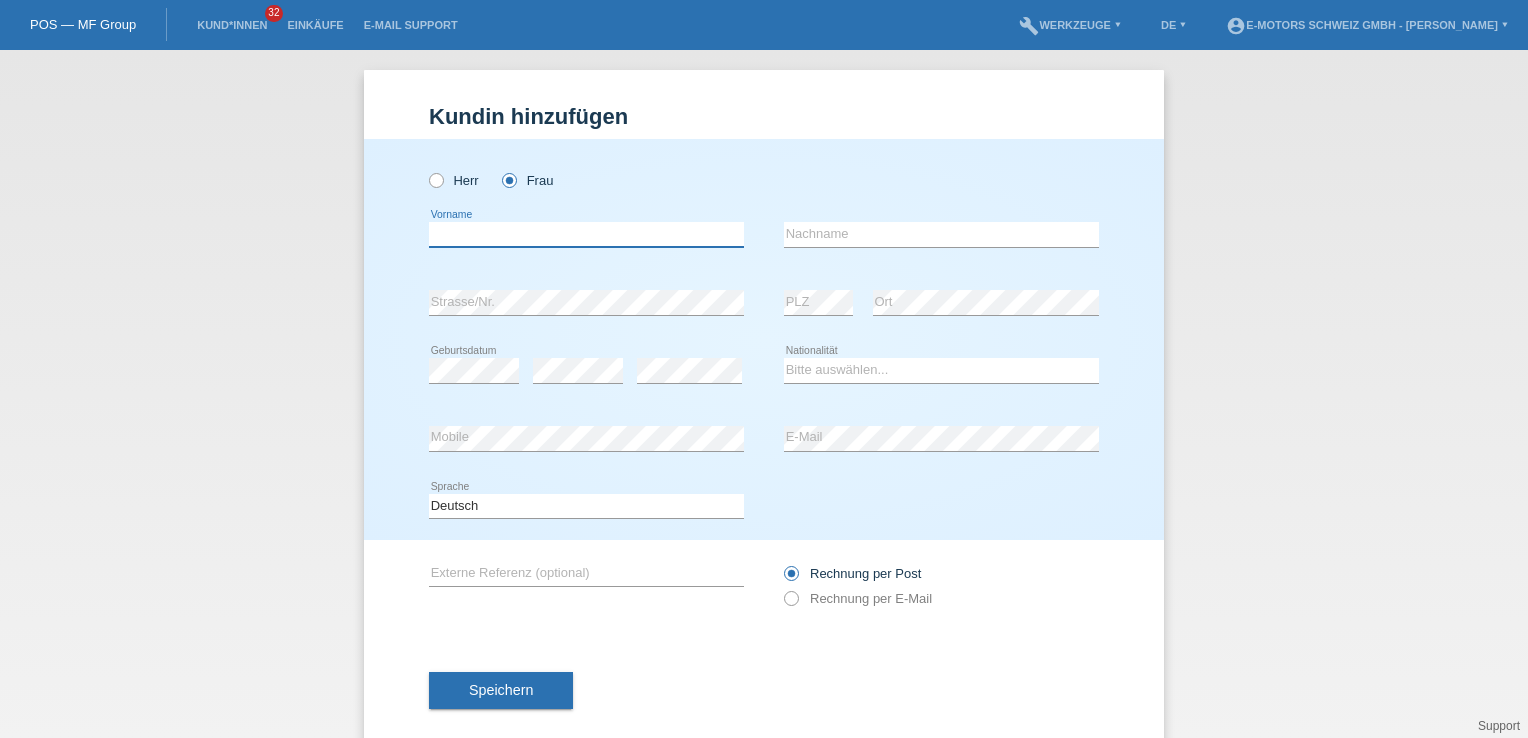 click at bounding box center (586, 234) 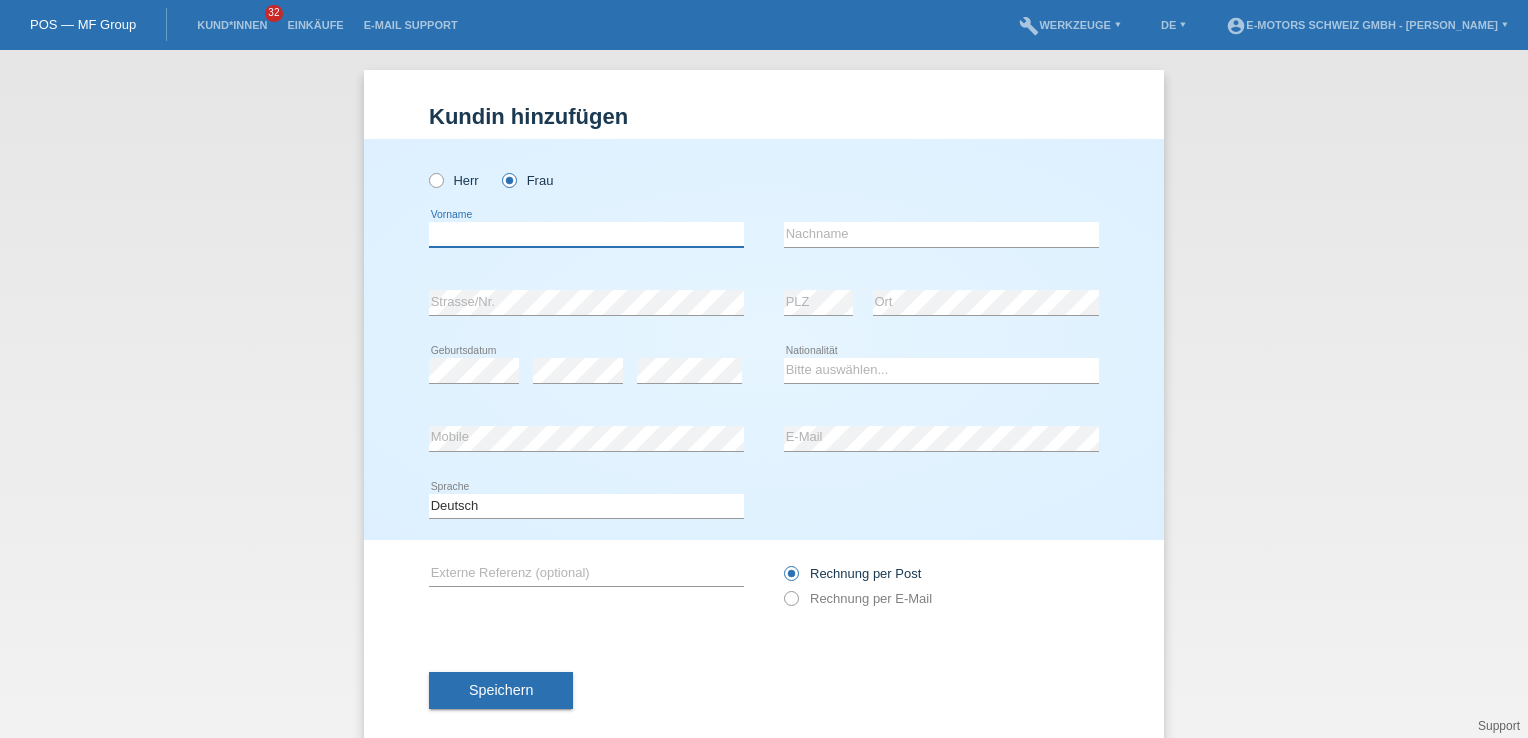 click at bounding box center [586, 234] 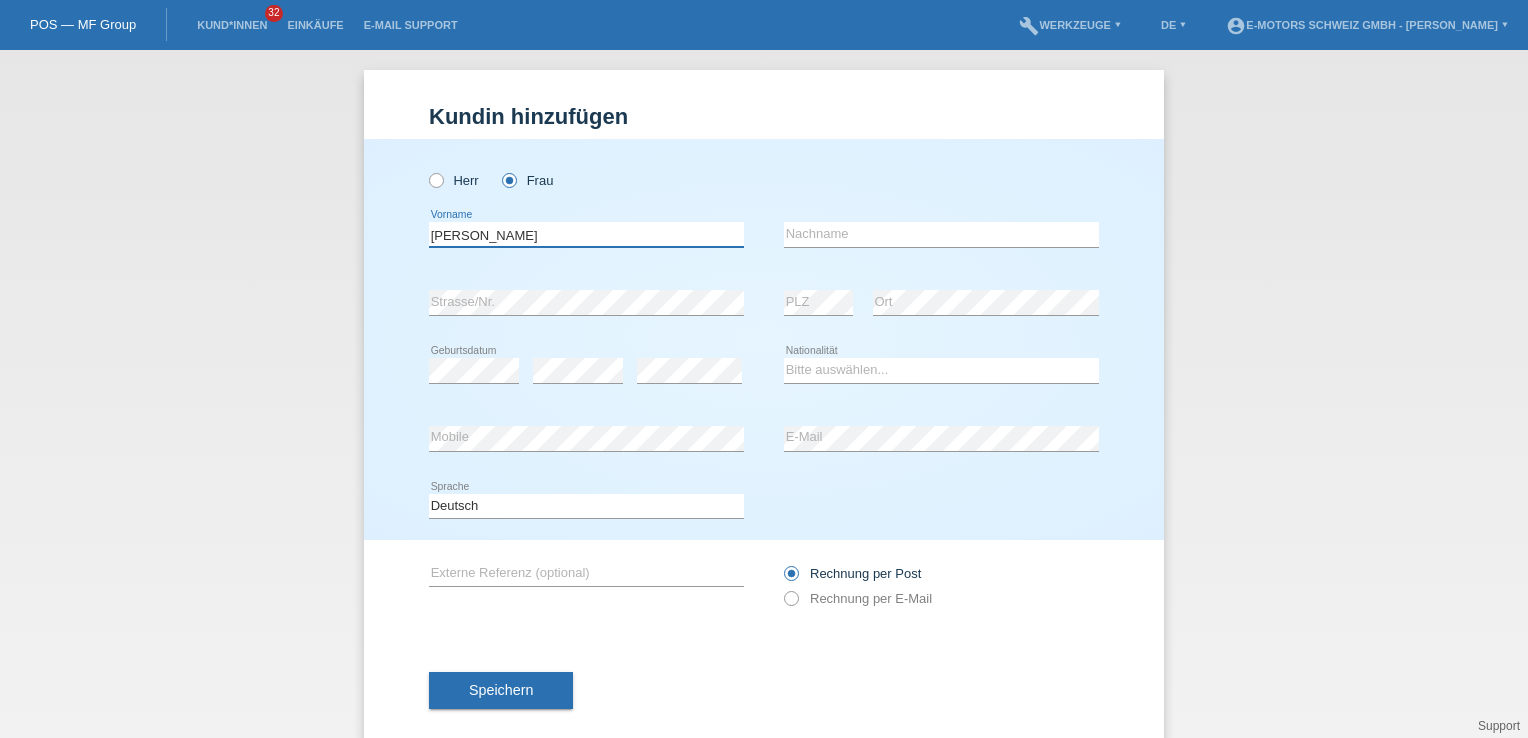 type on "[PERSON_NAME]" 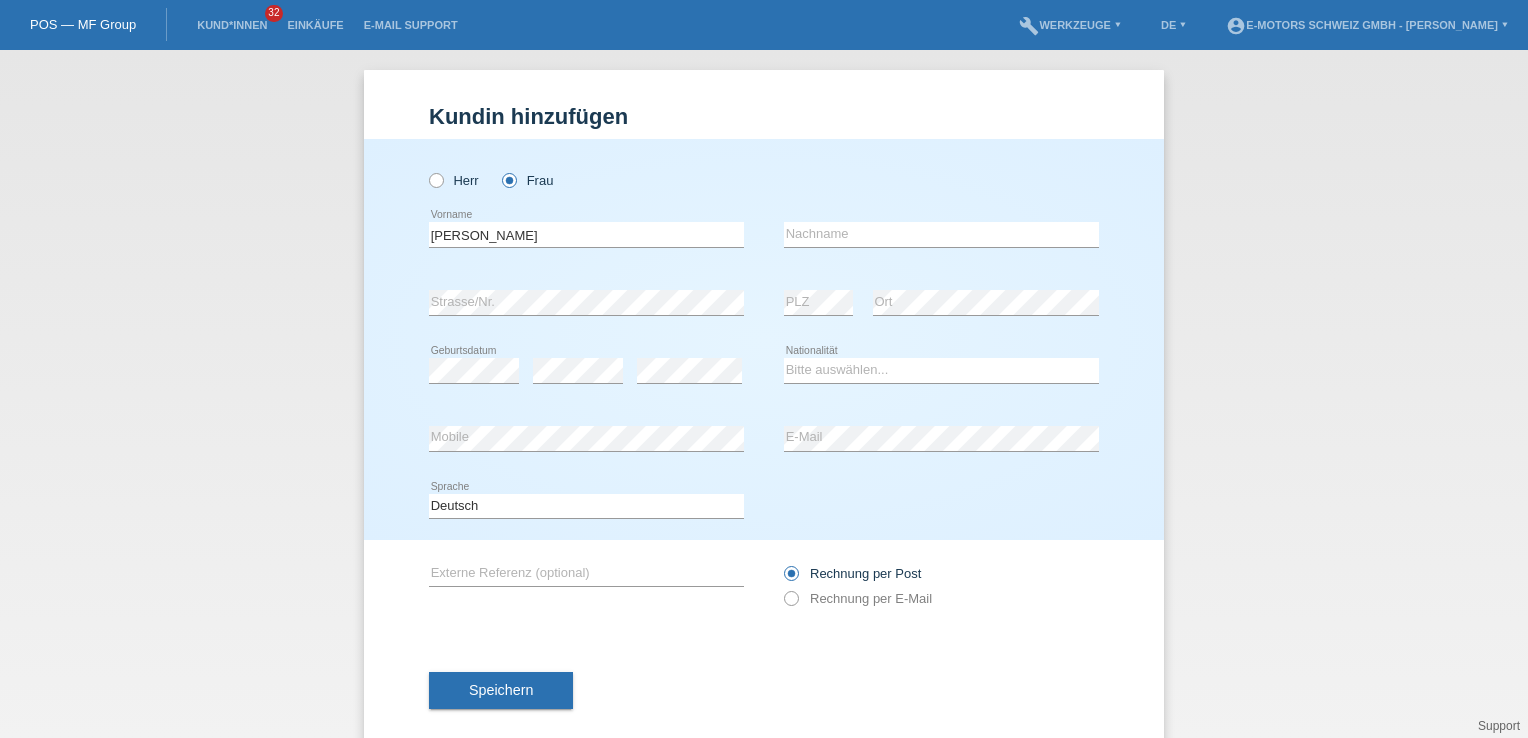 click on "error
Nachname" at bounding box center [941, 235] 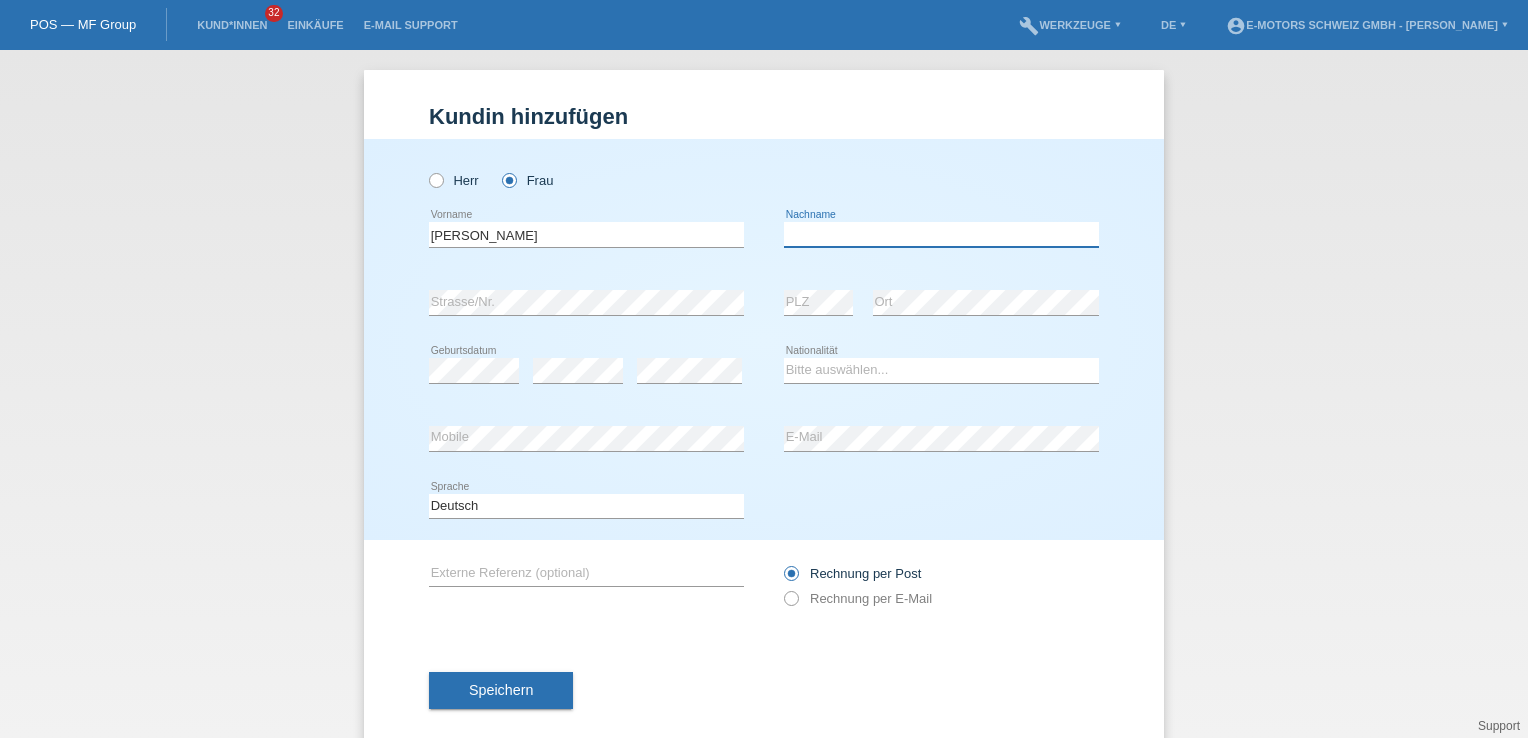 click at bounding box center (941, 234) 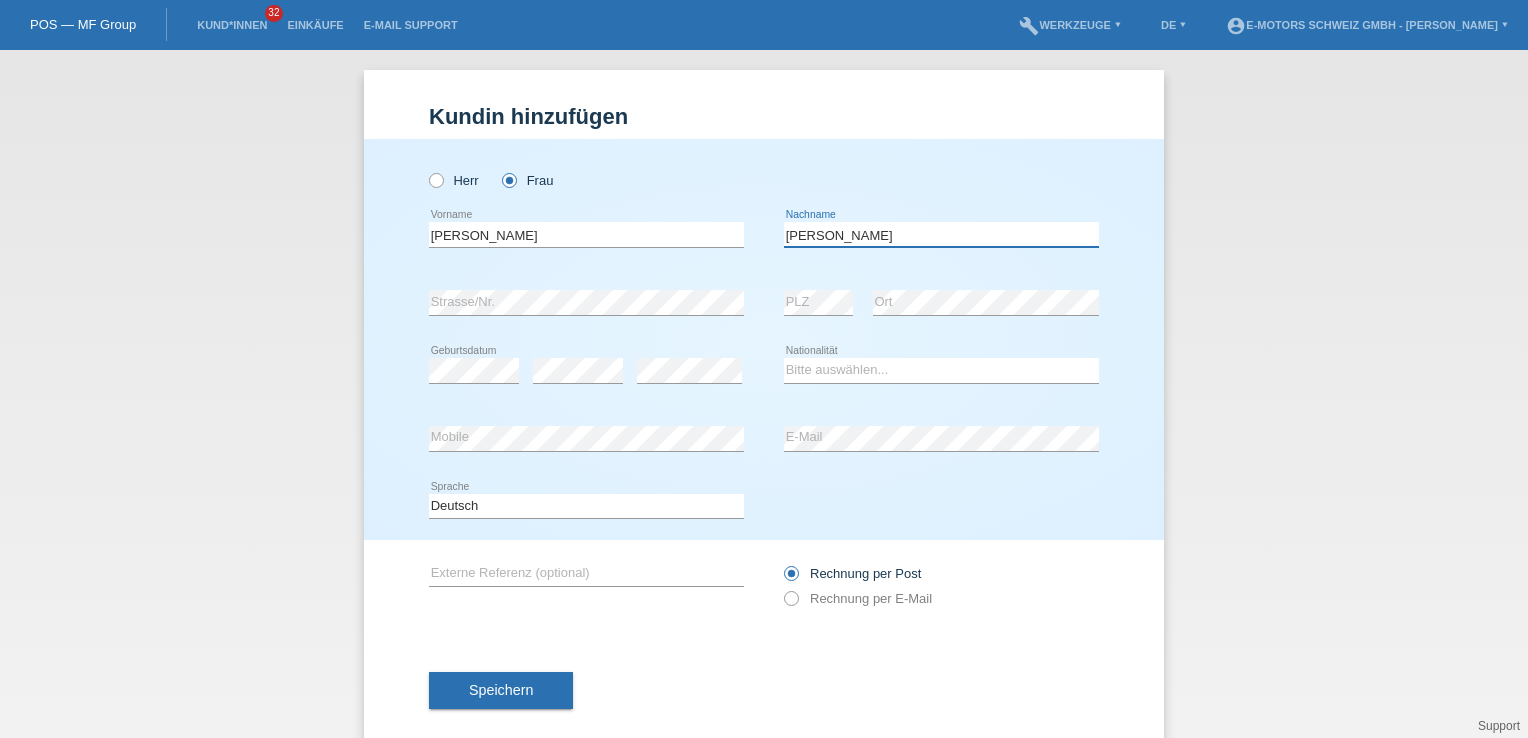 type on "[PERSON_NAME]" 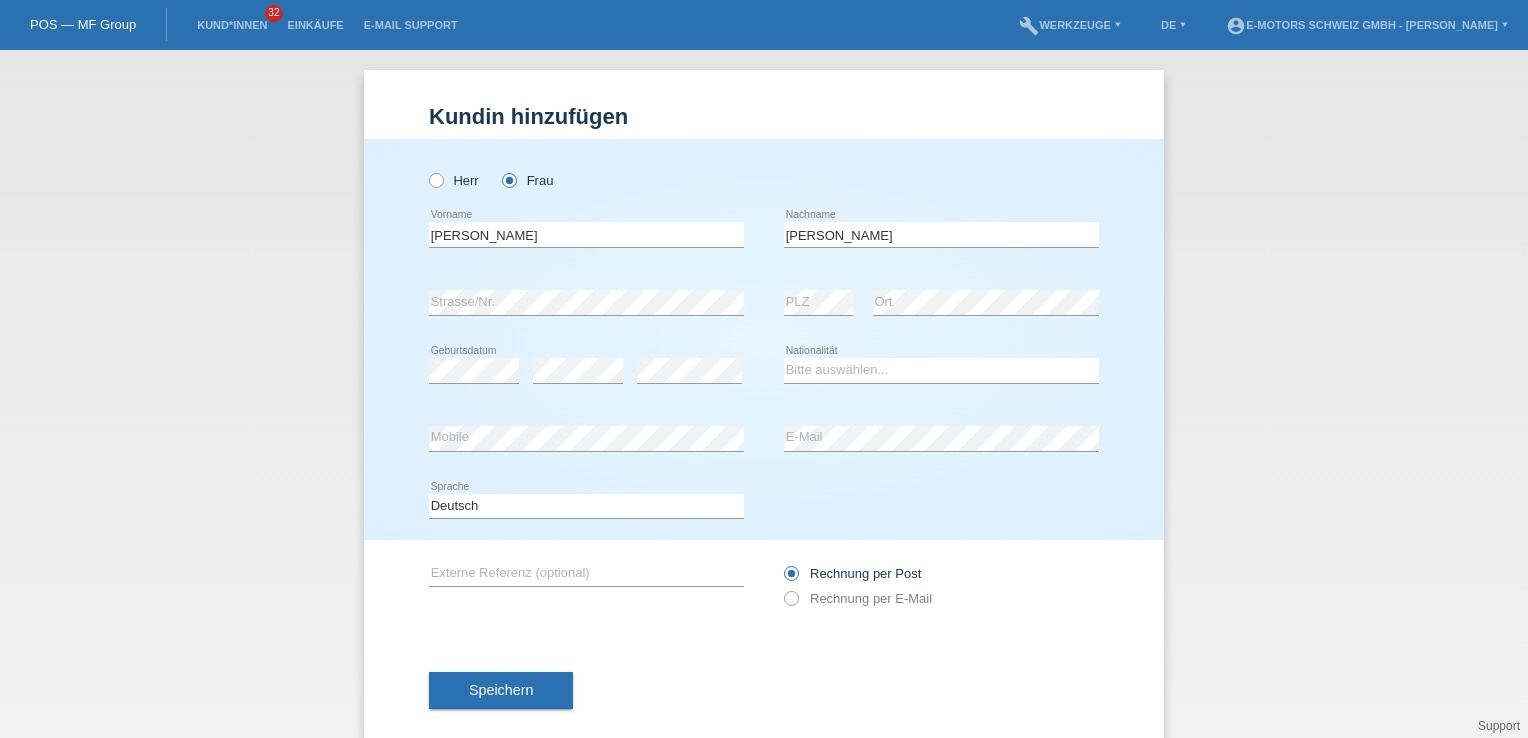 click on "error" at bounding box center (578, 371) 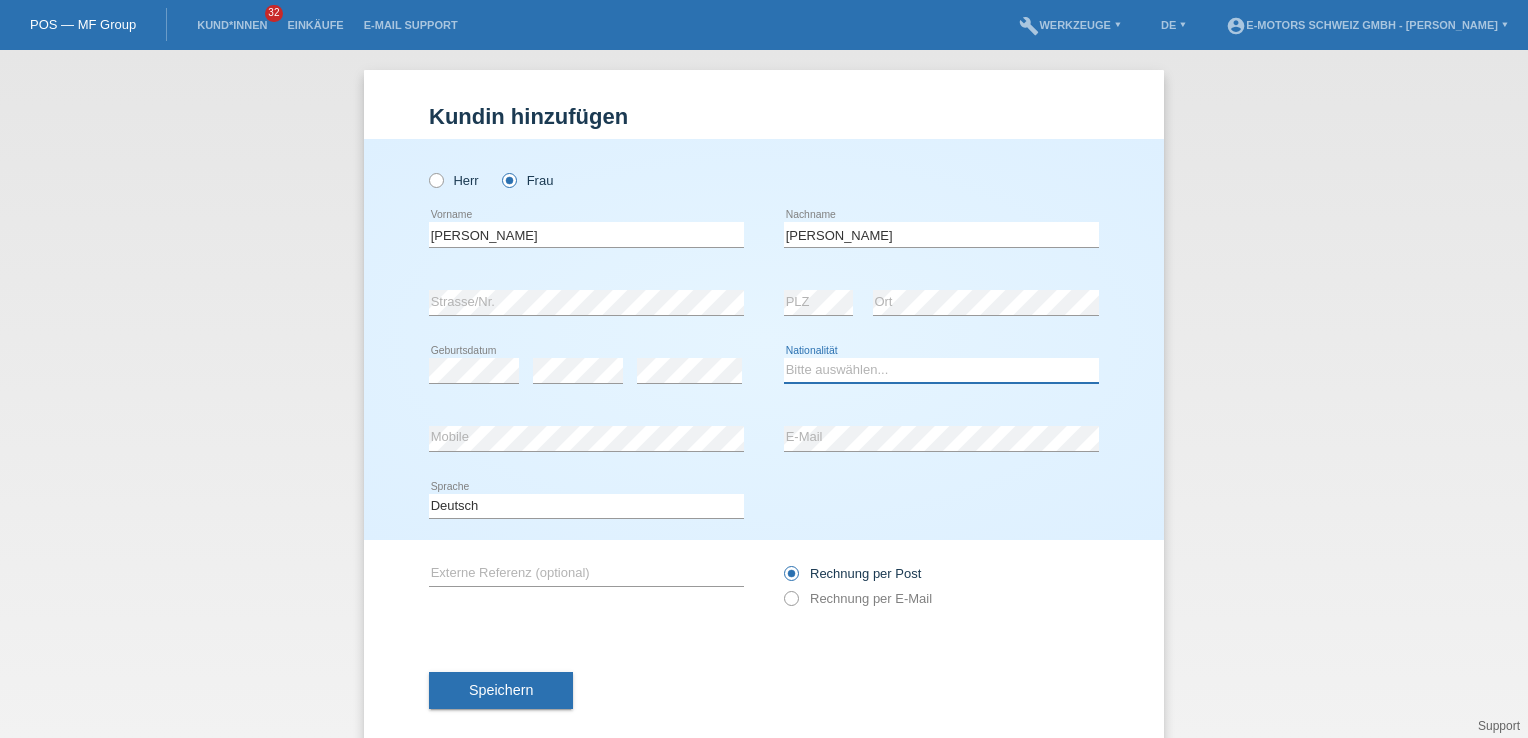 click on "Bitte auswählen...
[GEOGRAPHIC_DATA]
[GEOGRAPHIC_DATA]
[GEOGRAPHIC_DATA]
[GEOGRAPHIC_DATA]
------------
[GEOGRAPHIC_DATA]
[GEOGRAPHIC_DATA]
[GEOGRAPHIC_DATA]
[GEOGRAPHIC_DATA]
[GEOGRAPHIC_DATA]" at bounding box center (941, 370) 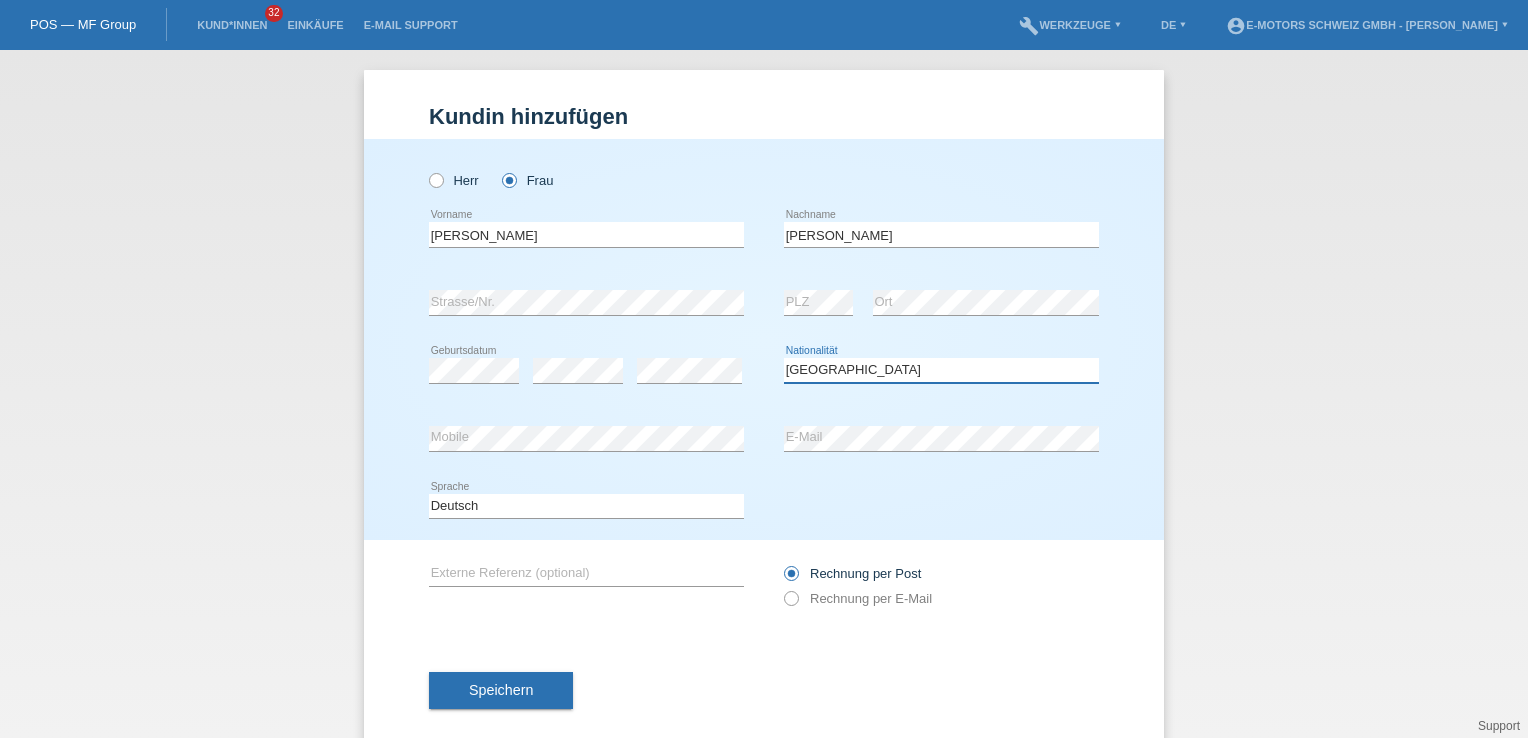 click on "Bitte auswählen...
[GEOGRAPHIC_DATA]
[GEOGRAPHIC_DATA]
[GEOGRAPHIC_DATA]
[GEOGRAPHIC_DATA]
------------
[GEOGRAPHIC_DATA]
[GEOGRAPHIC_DATA]
[GEOGRAPHIC_DATA]
[GEOGRAPHIC_DATA]
[GEOGRAPHIC_DATA]" at bounding box center (941, 370) 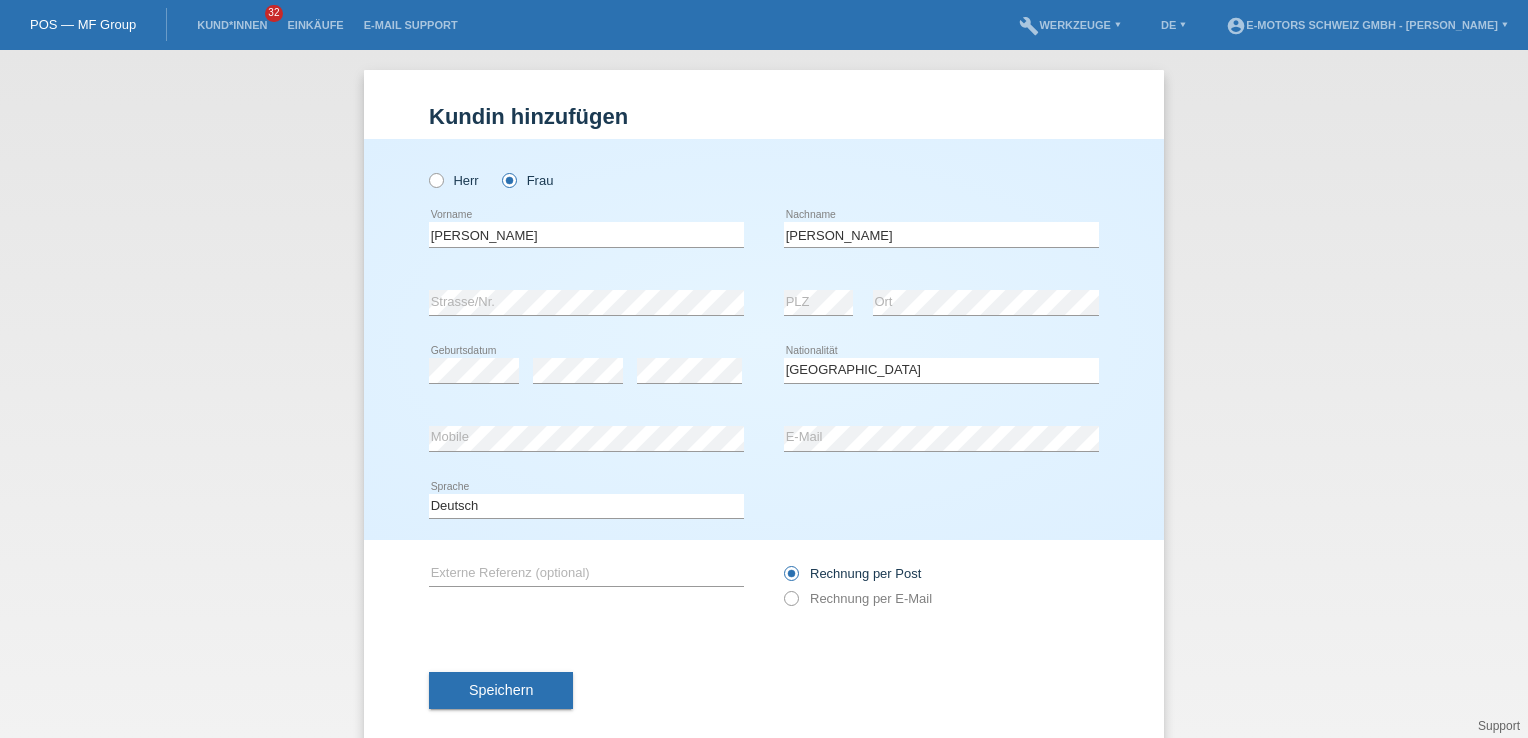 click on "Deutsch
Français
Italiano
English
error
Sprache" at bounding box center [764, 507] 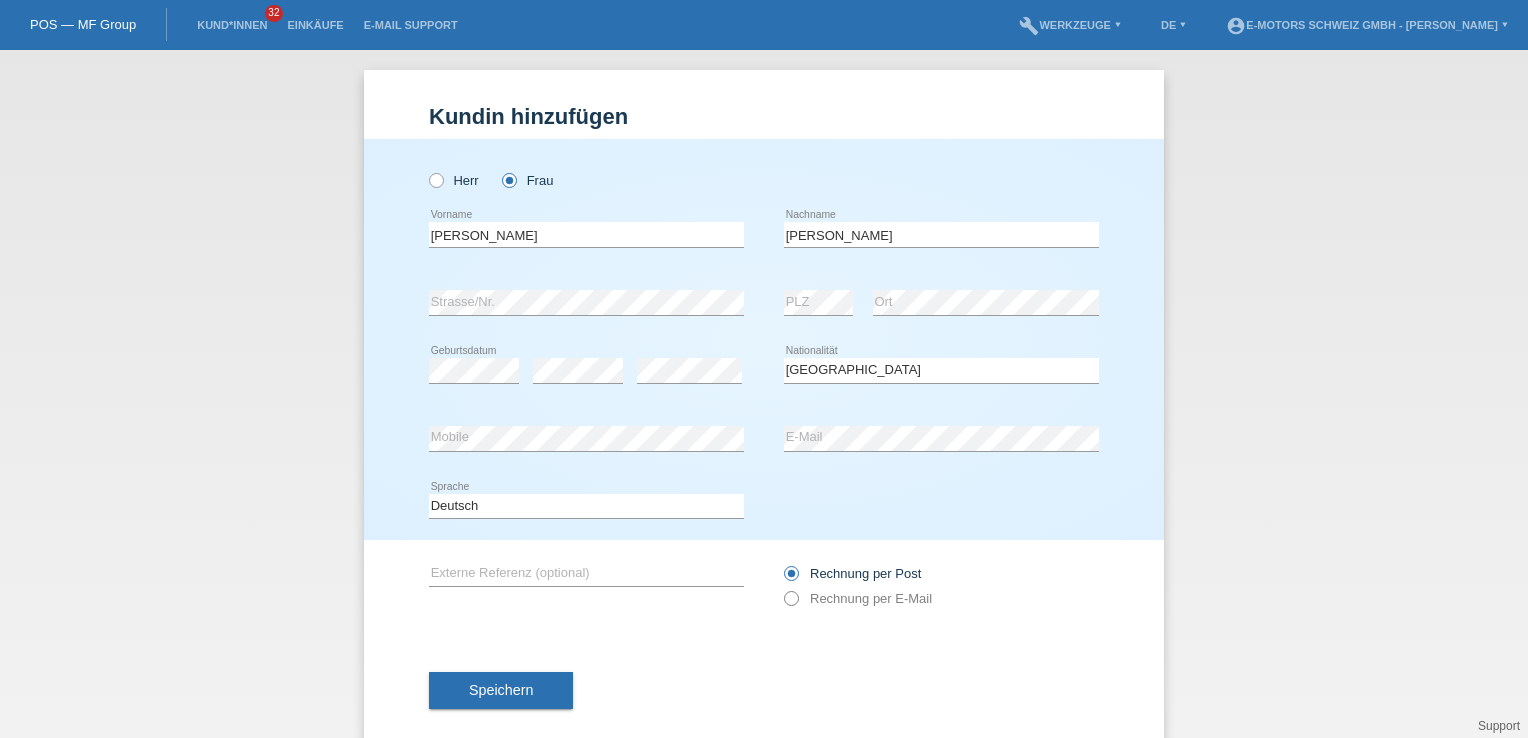 click on "Rechnung per E-Mail" at bounding box center (858, 598) 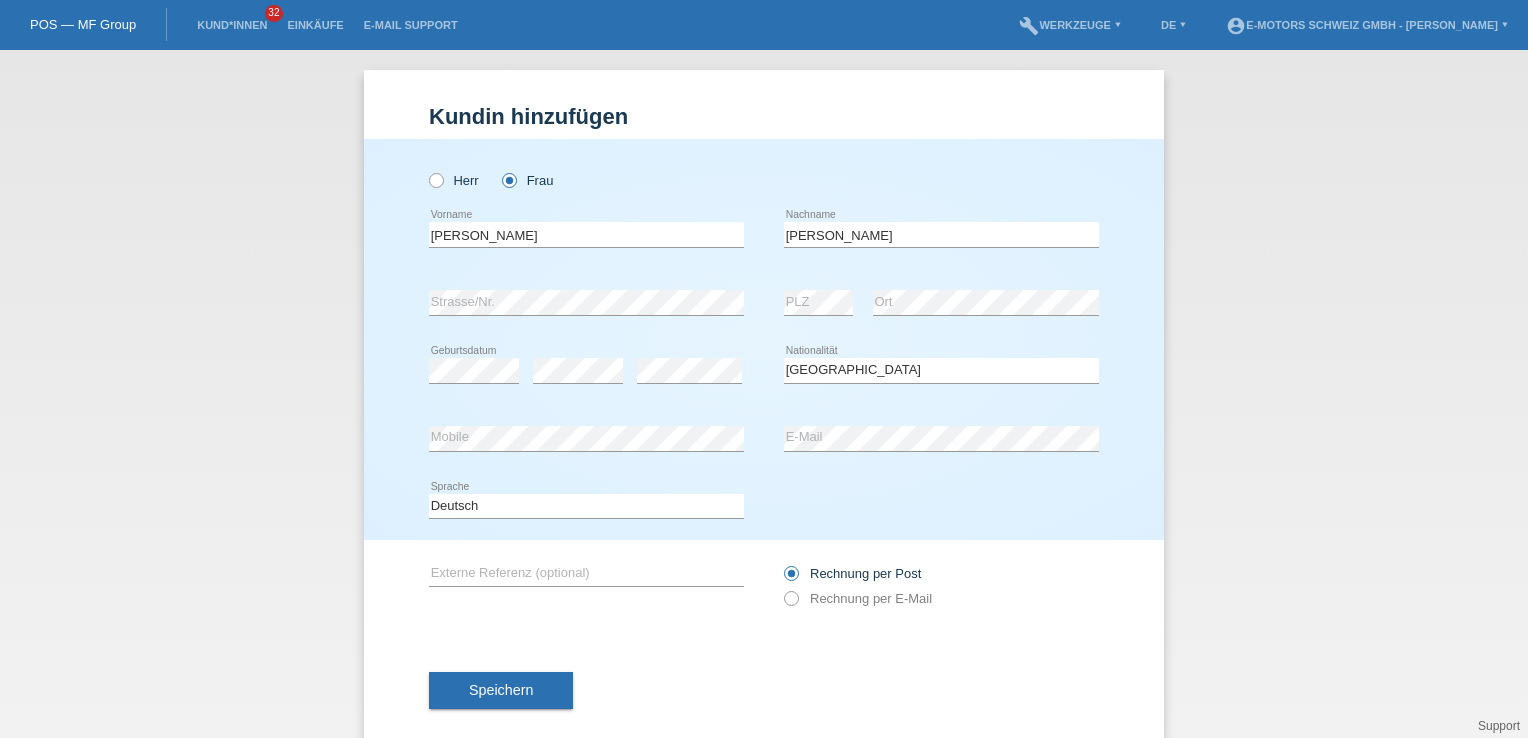 click on "error
PLZ" at bounding box center [818, 303] 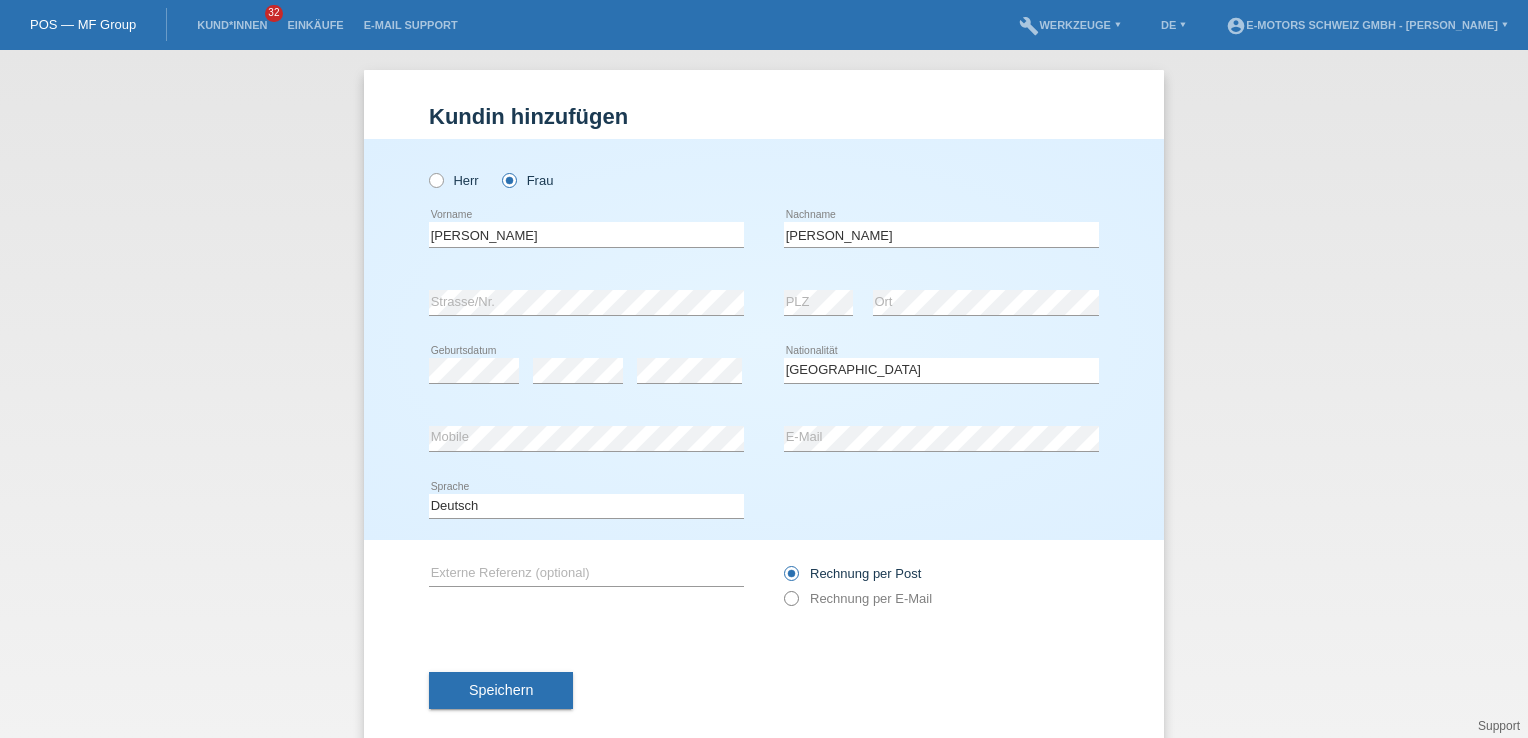 click at bounding box center [781, 588] 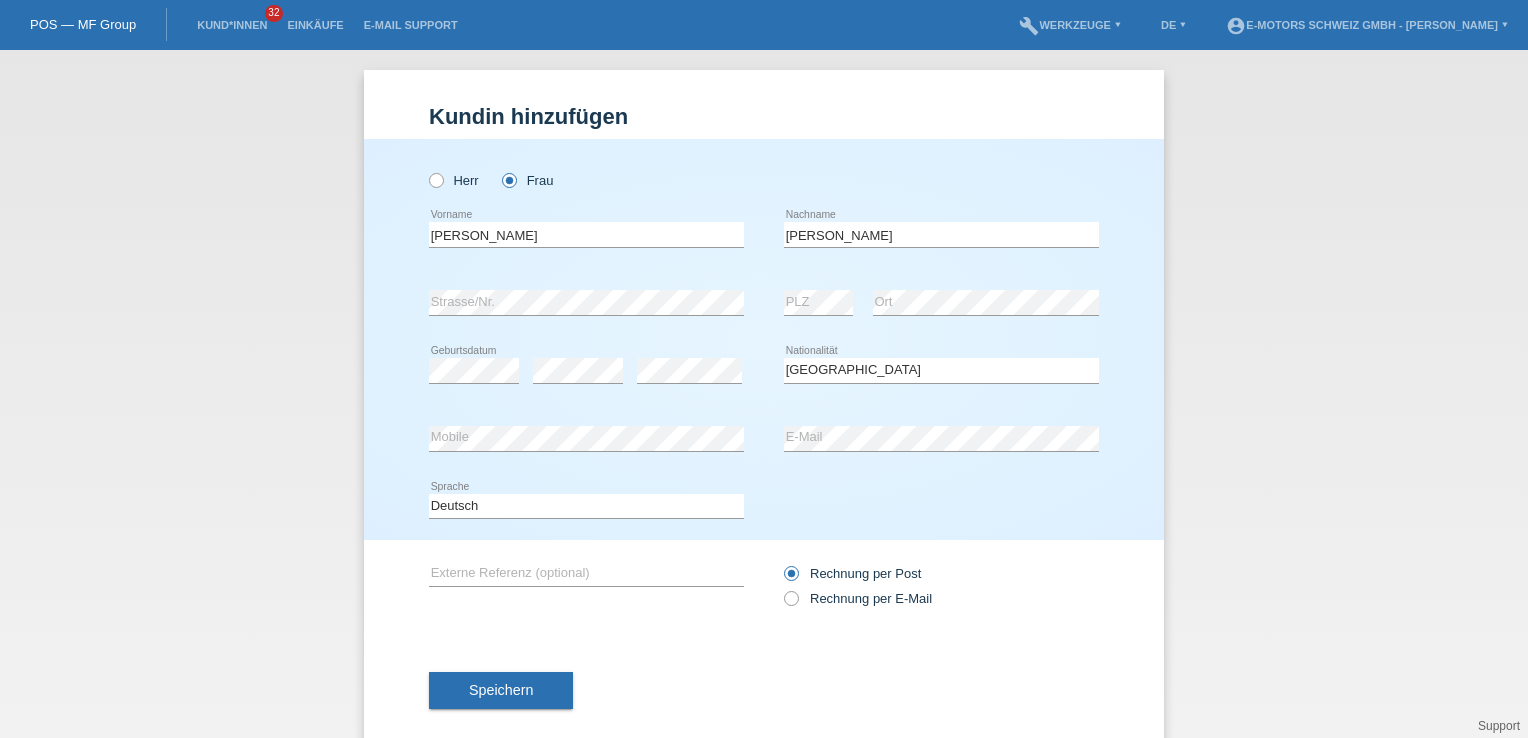 click on "Rechnung per Post" at bounding box center [941, 573] 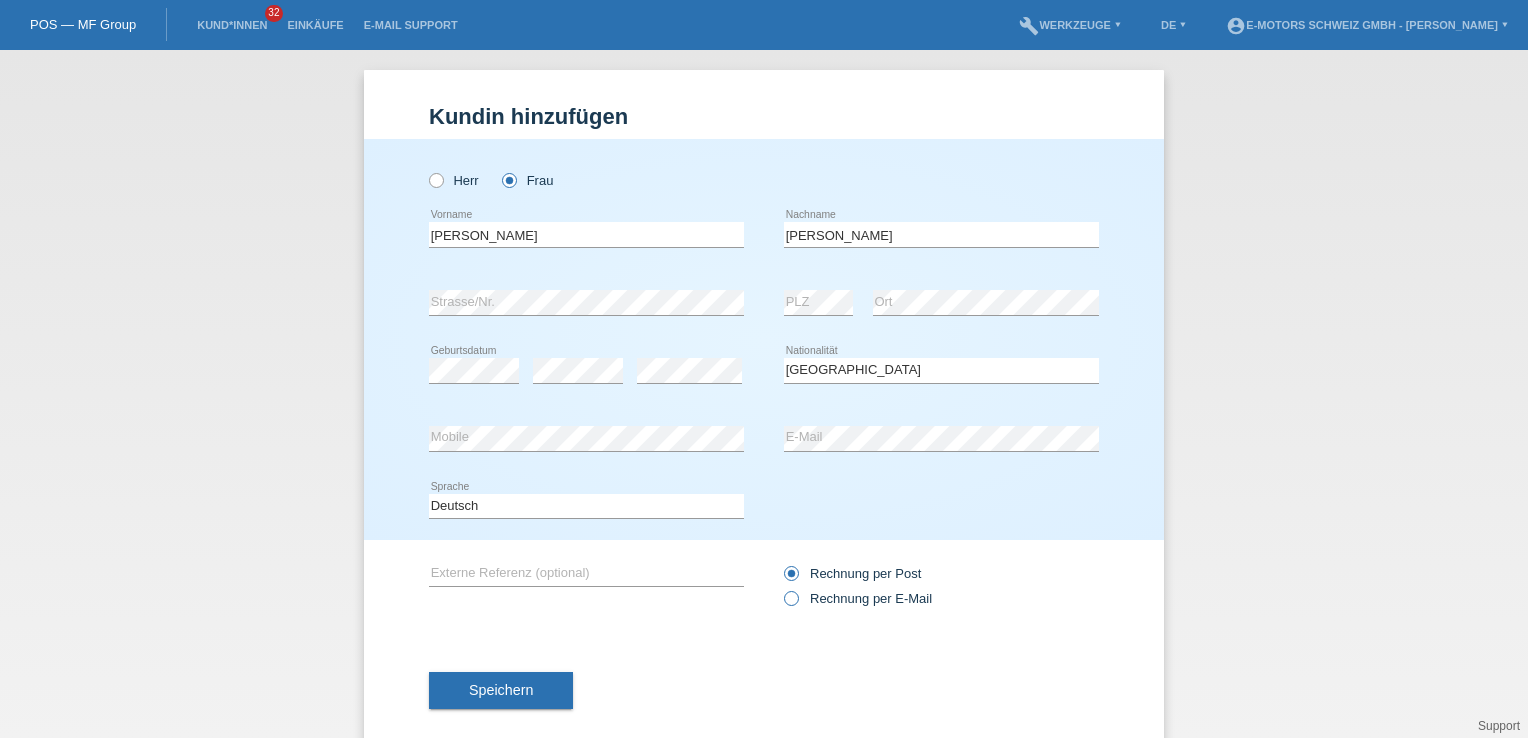 click on "Rechnung per E-Mail" at bounding box center [858, 598] 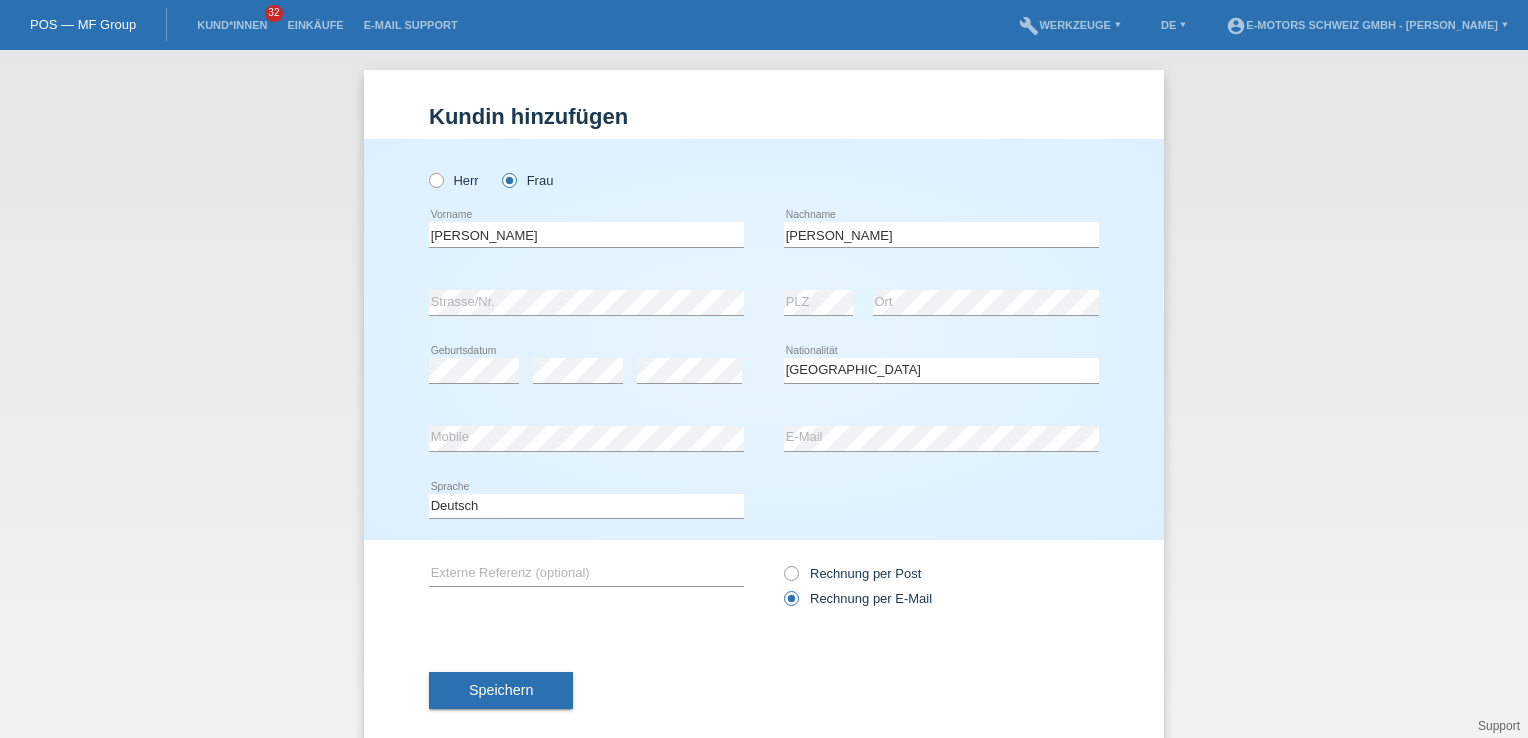 click on "Speichern" at bounding box center (501, 691) 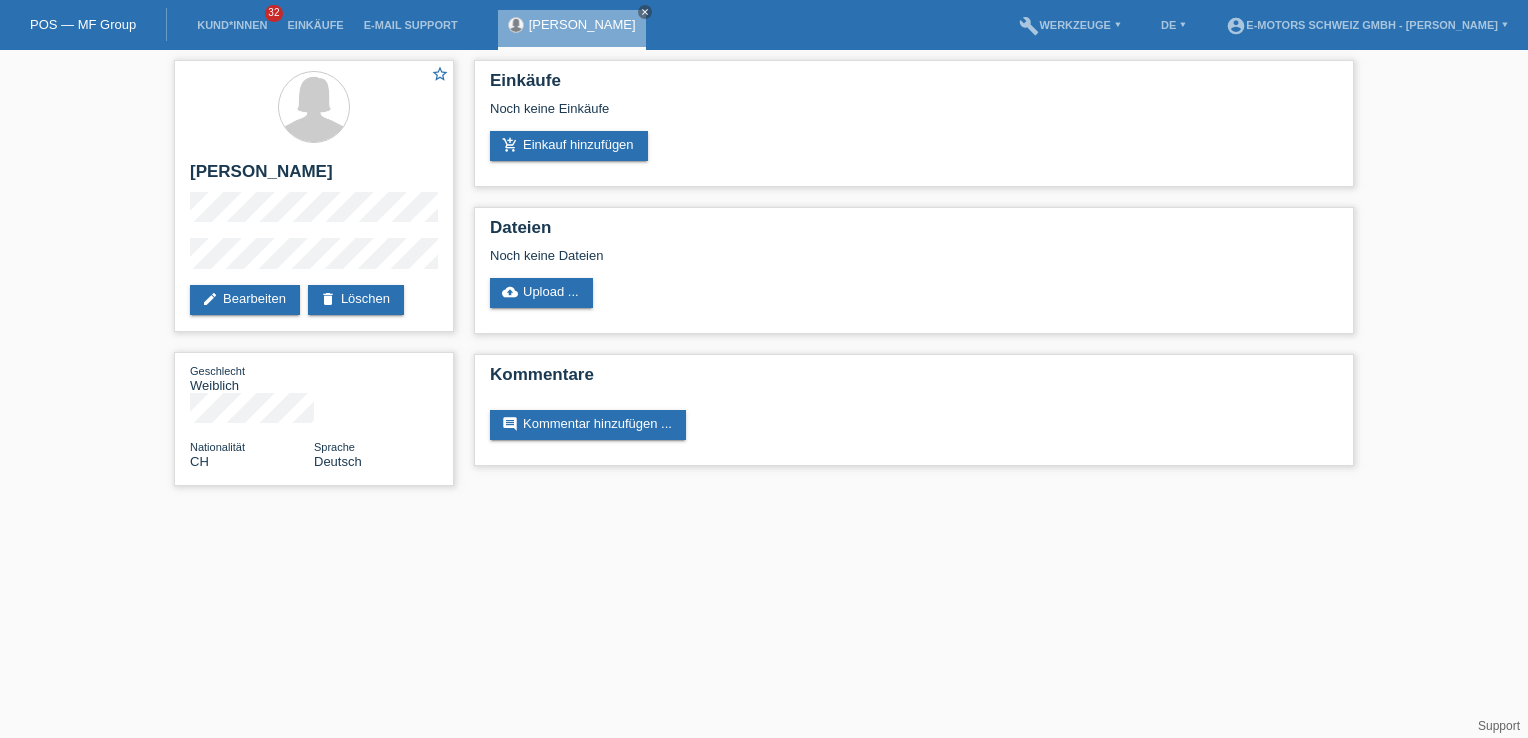 scroll, scrollTop: 0, scrollLeft: 0, axis: both 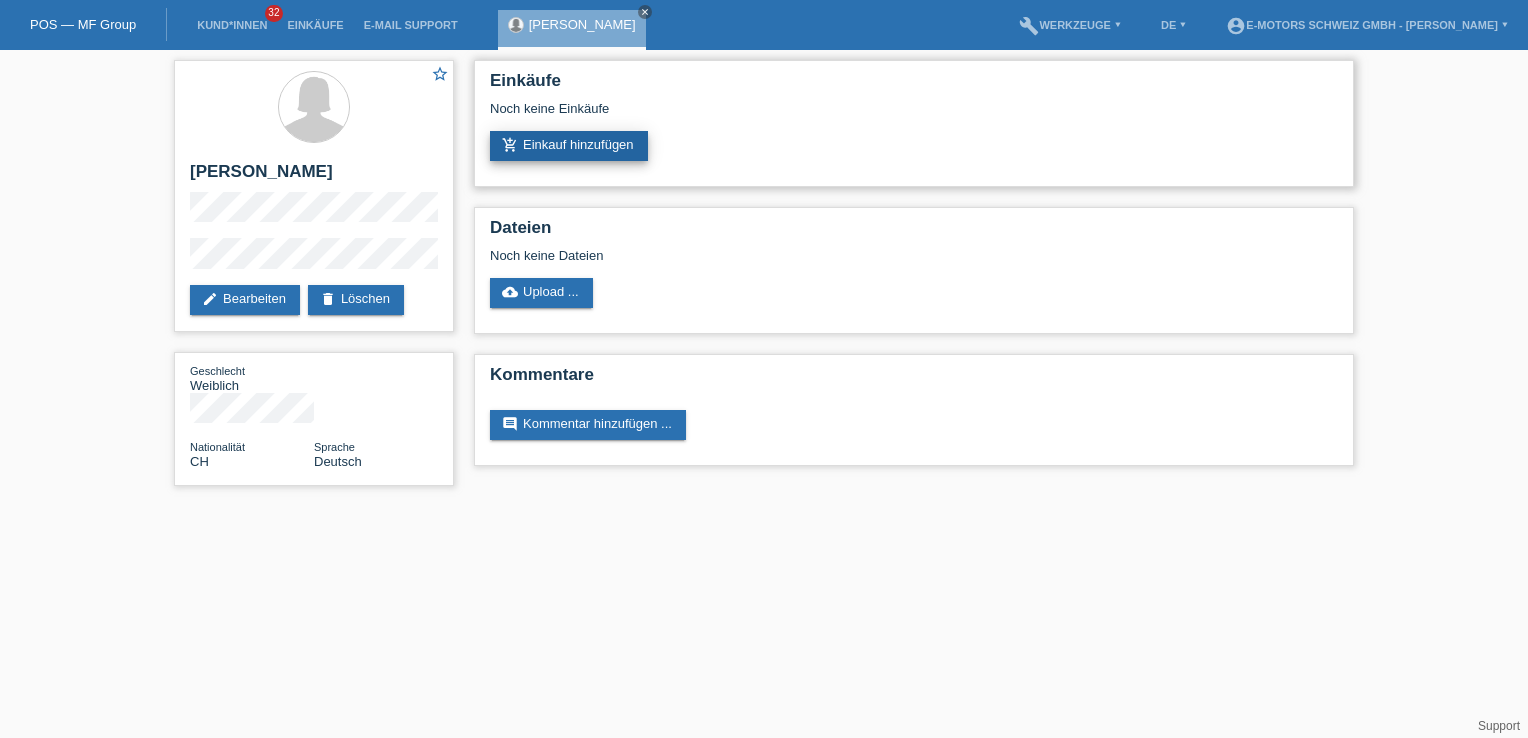 click on "add_shopping_cart  Einkauf hinzufügen" at bounding box center (569, 146) 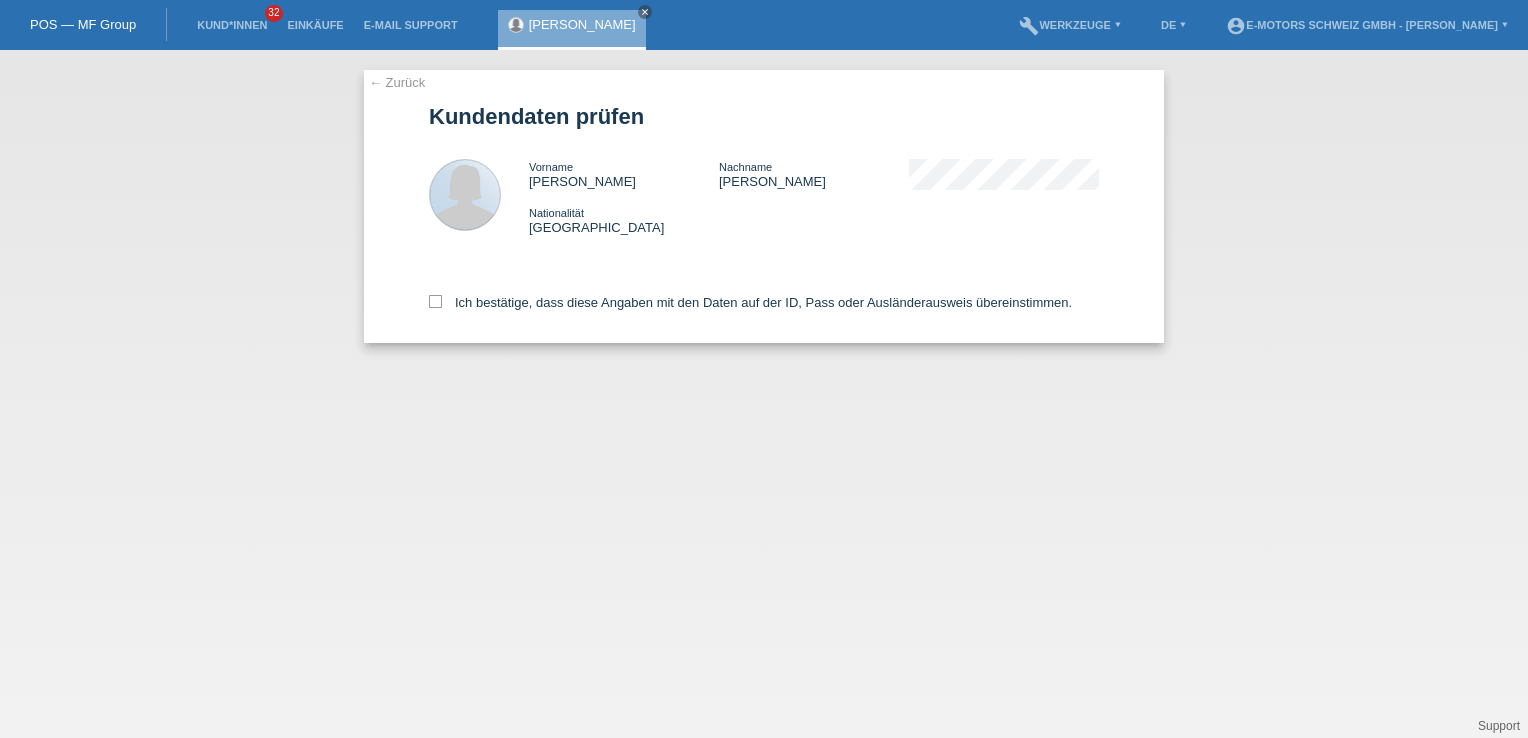 scroll, scrollTop: 0, scrollLeft: 0, axis: both 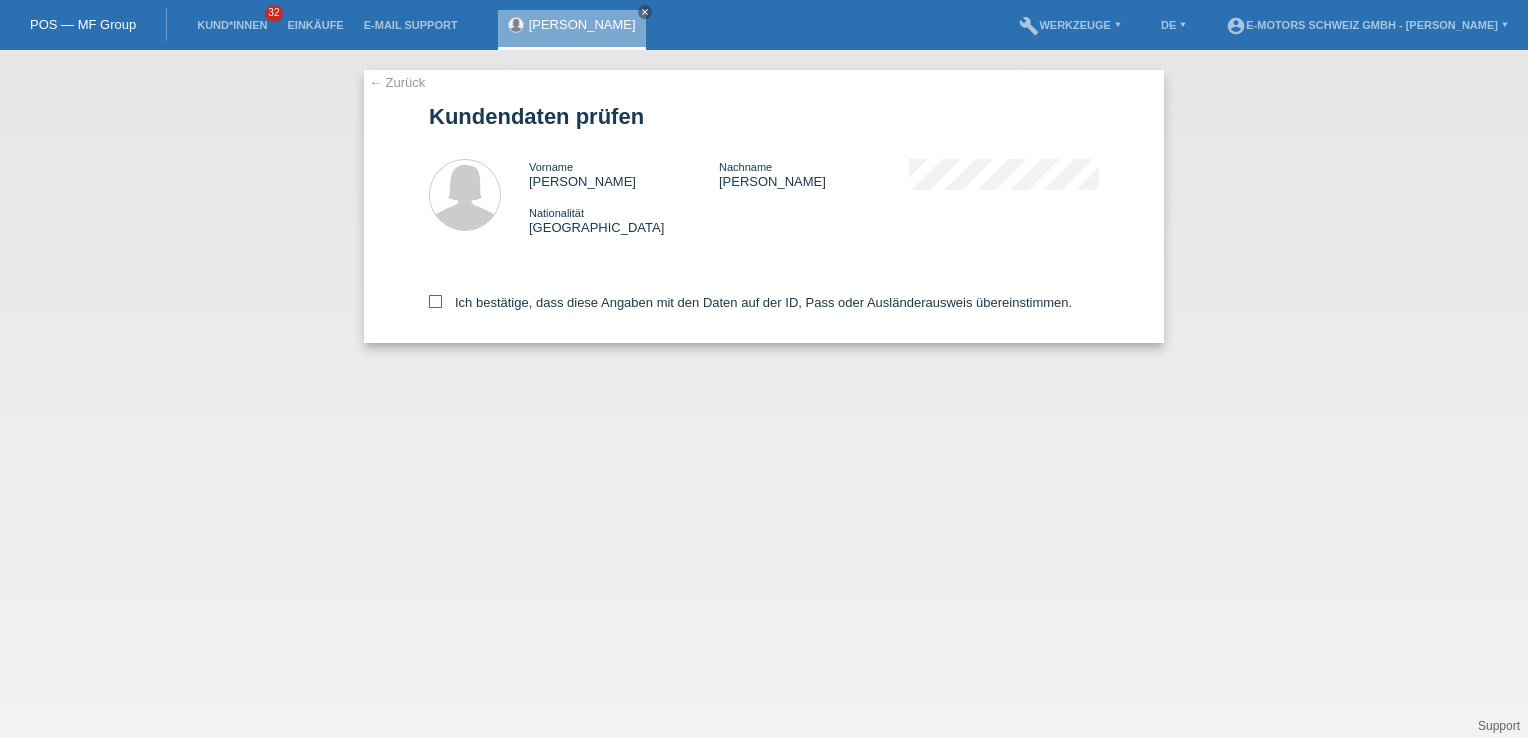click at bounding box center [435, 301] 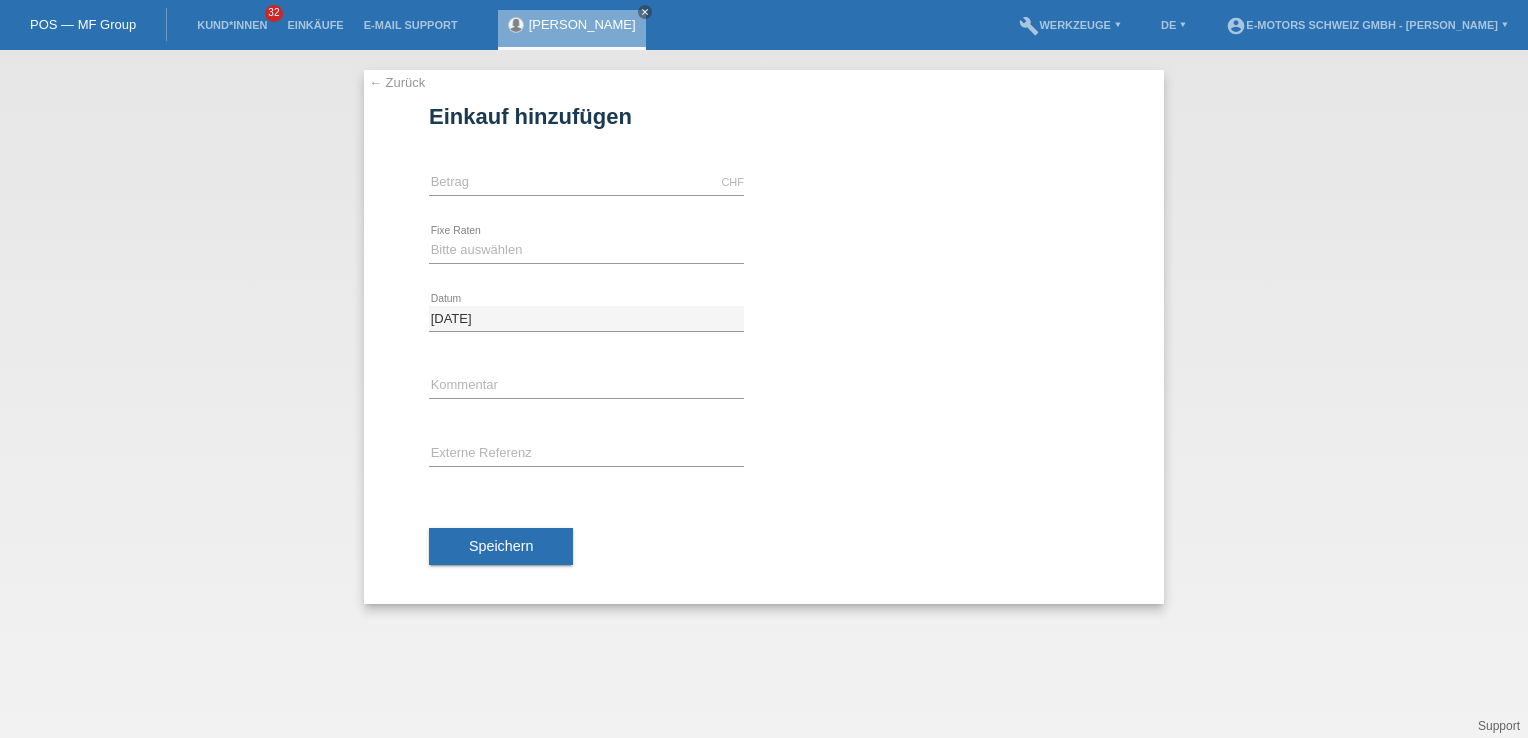 scroll, scrollTop: 0, scrollLeft: 0, axis: both 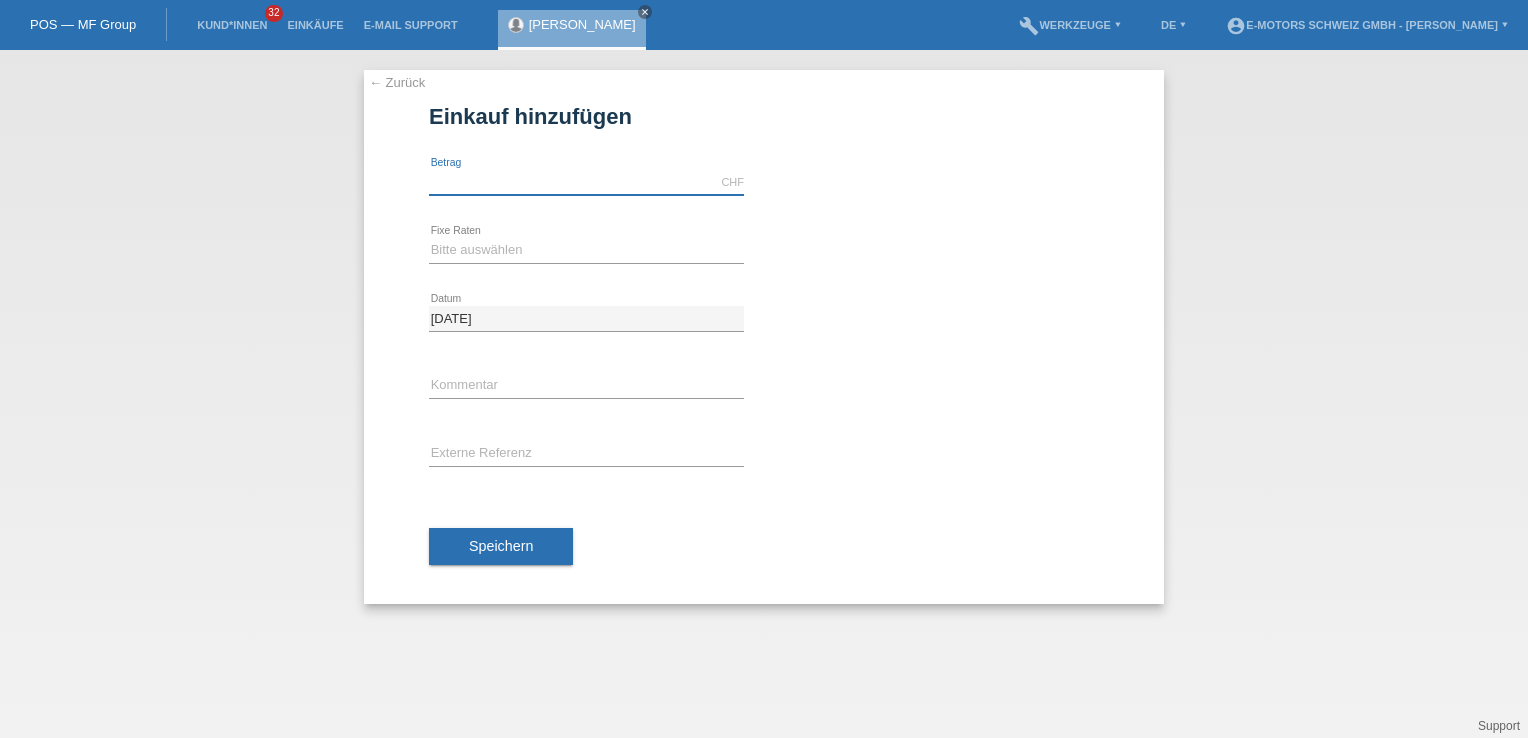 click at bounding box center [586, 182] 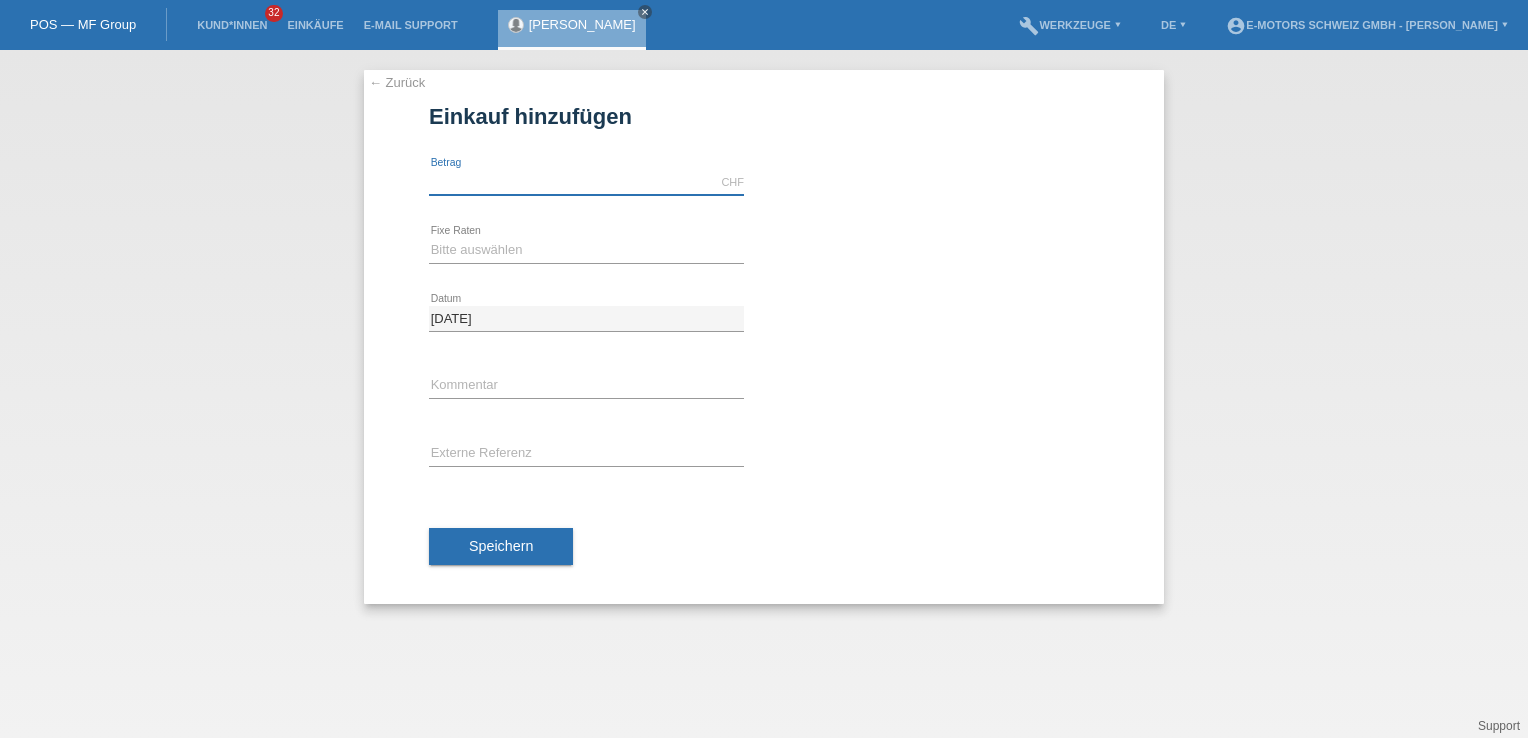 type on "3190.00" 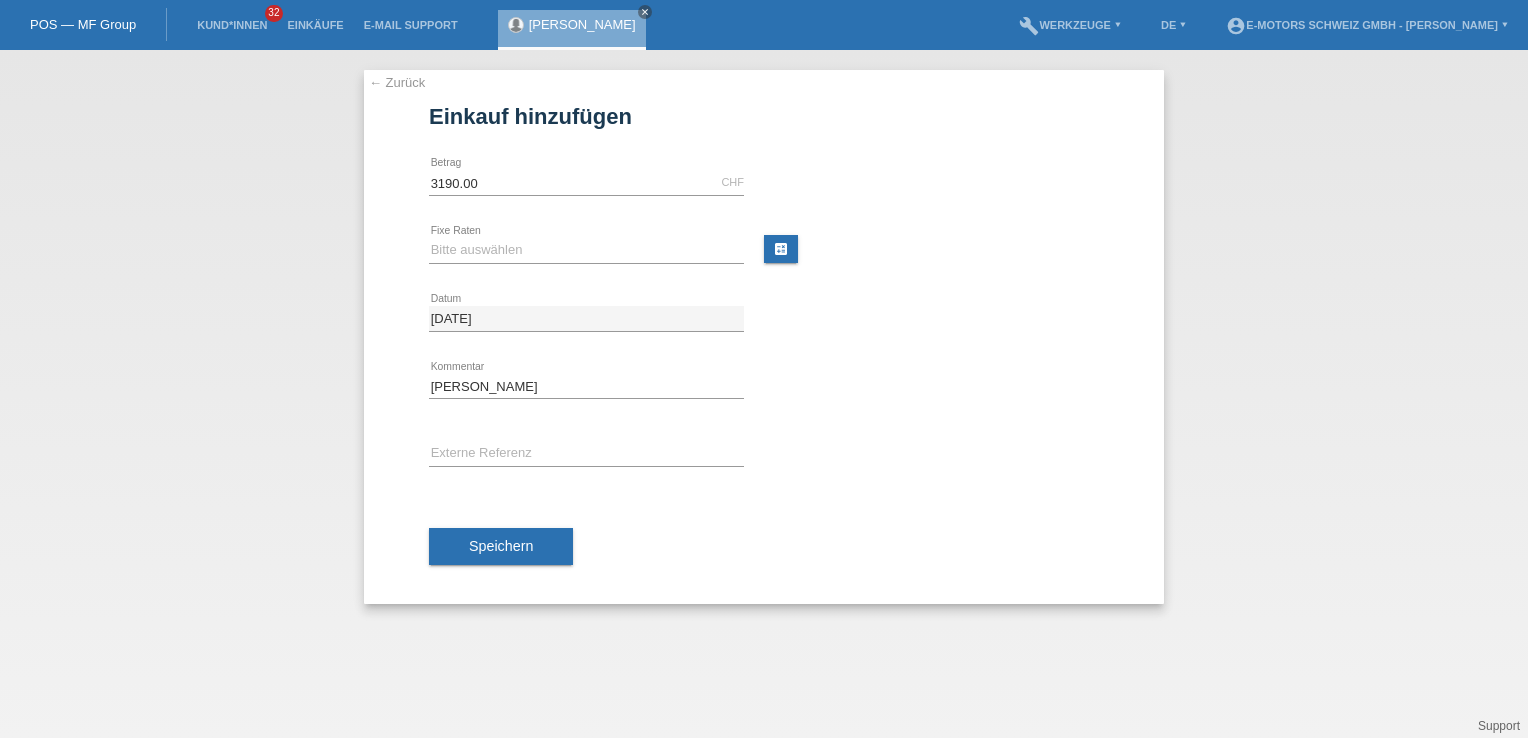 click on "Yannik
error
Kommentar" at bounding box center [764, 387] 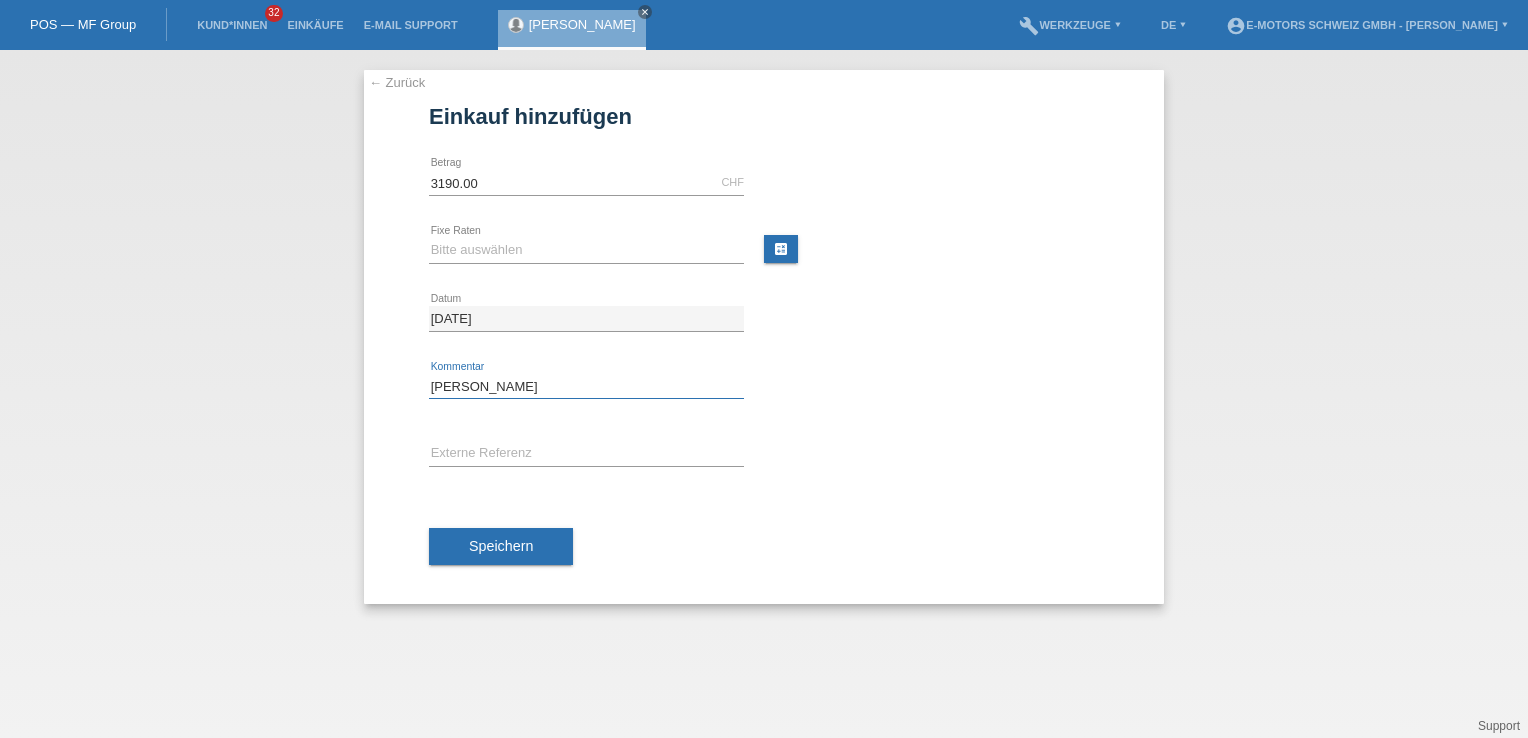 click on "Yannik" at bounding box center [586, 386] 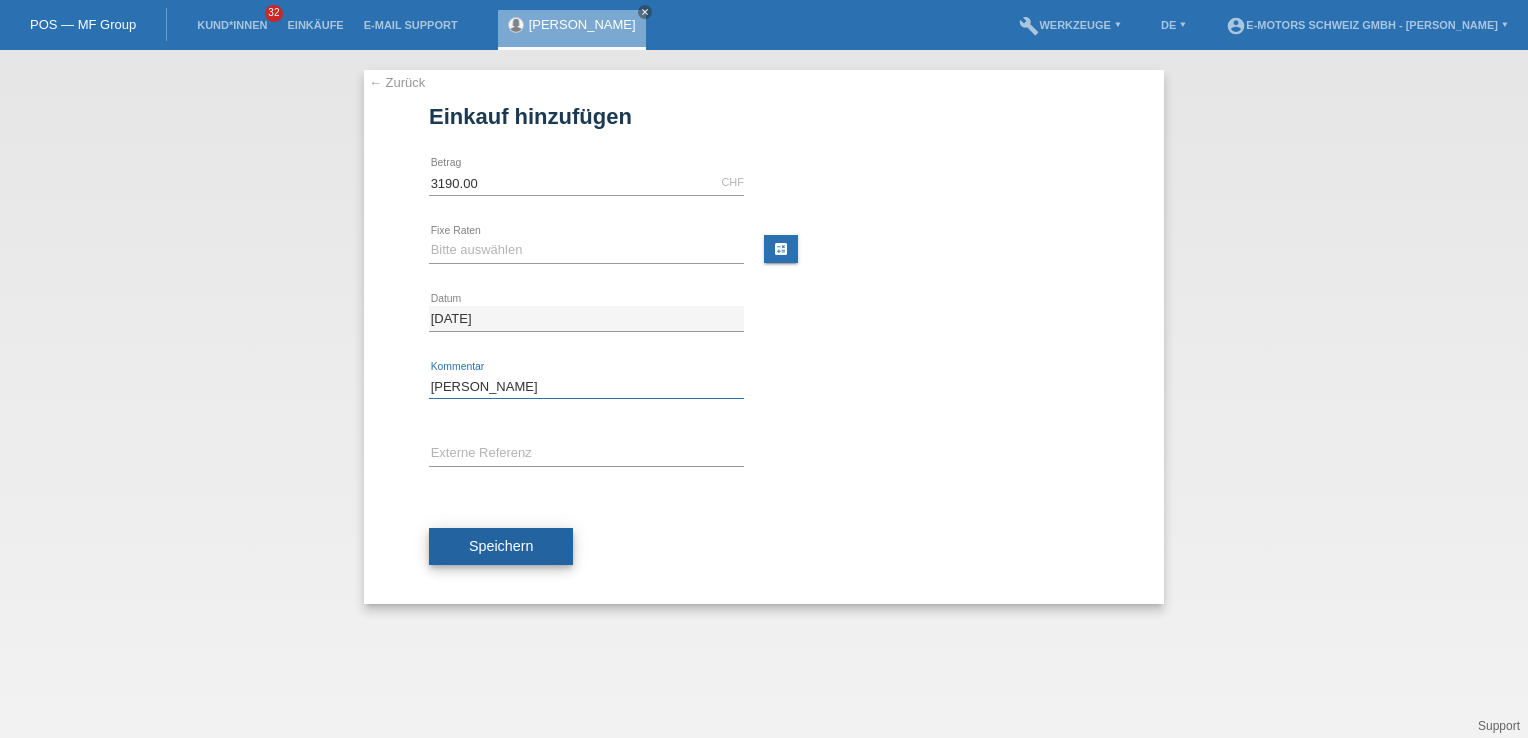 type on "Yannik Thun" 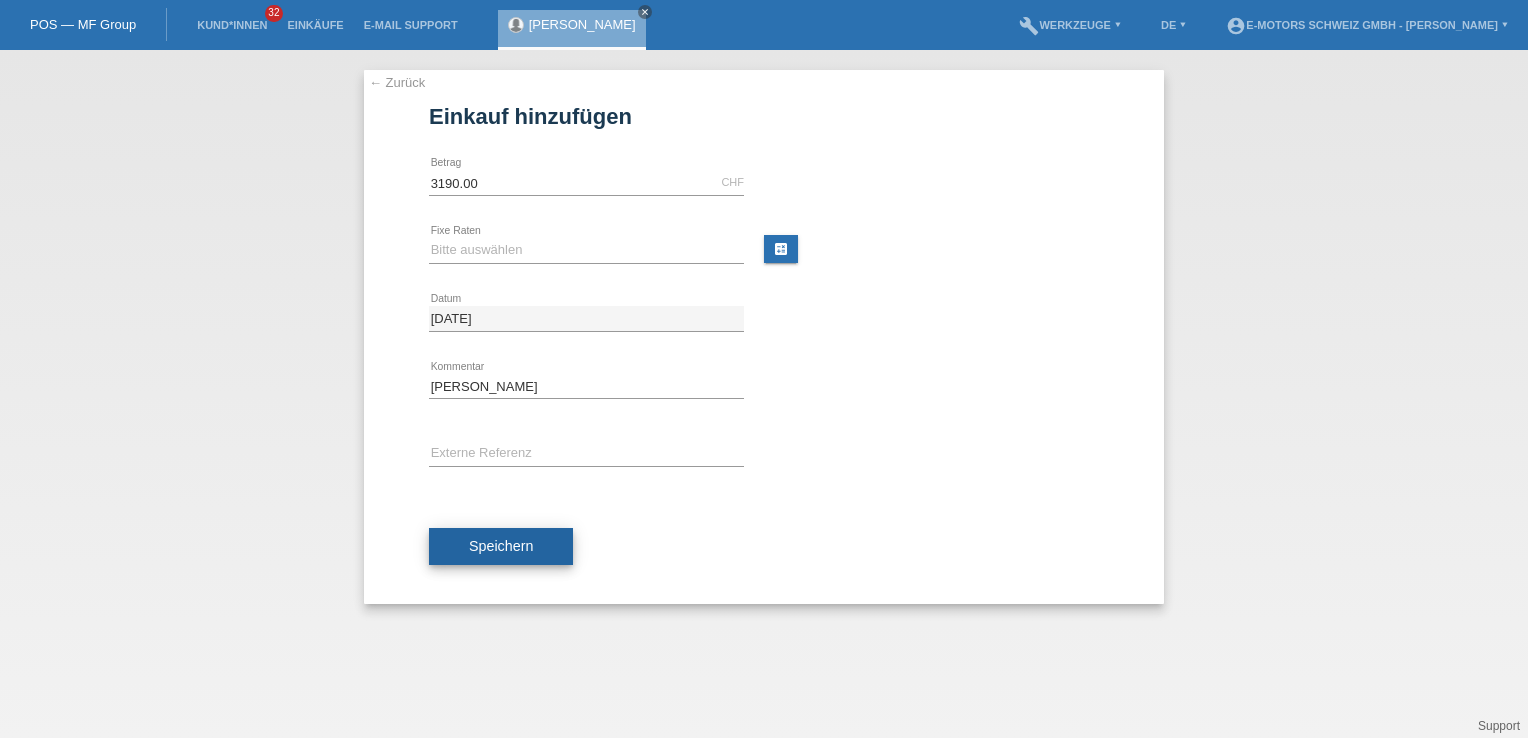 click on "Speichern" at bounding box center [501, 546] 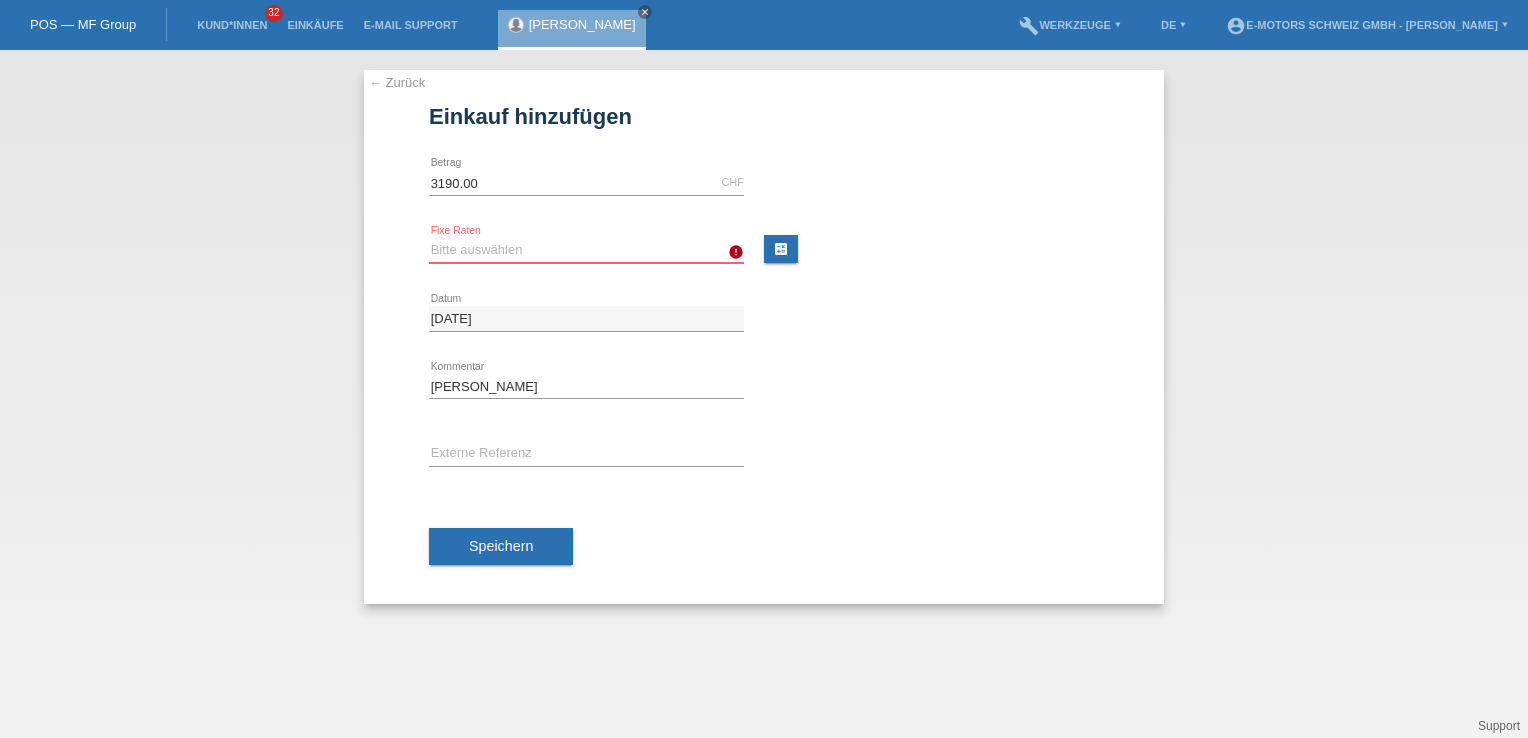click on "Bitte auswählen
12 Raten
24 Raten
36 Raten
48 Raten" at bounding box center [586, 250] 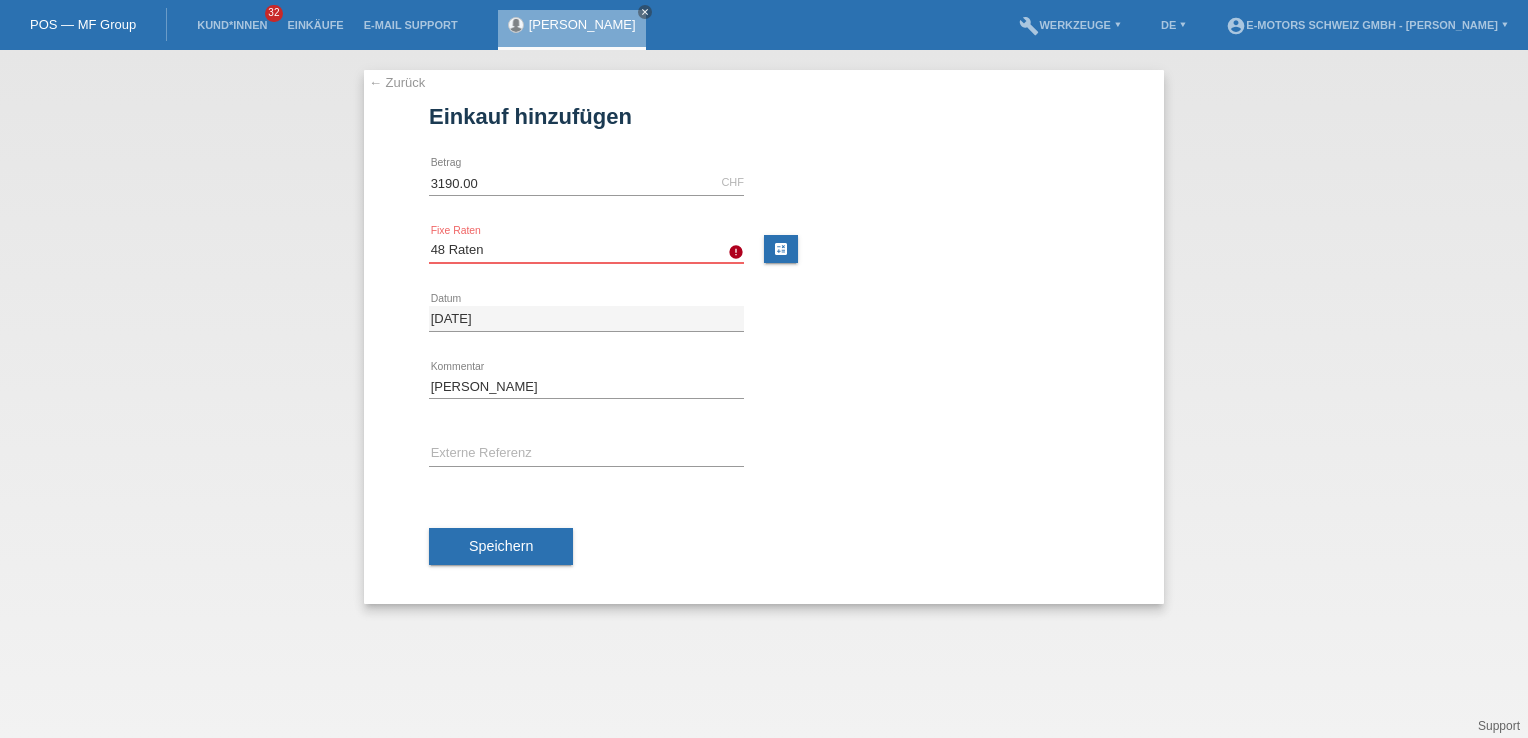 click on "Bitte auswählen
12 Raten
24 Raten
36 Raten
48 Raten" at bounding box center [586, 250] 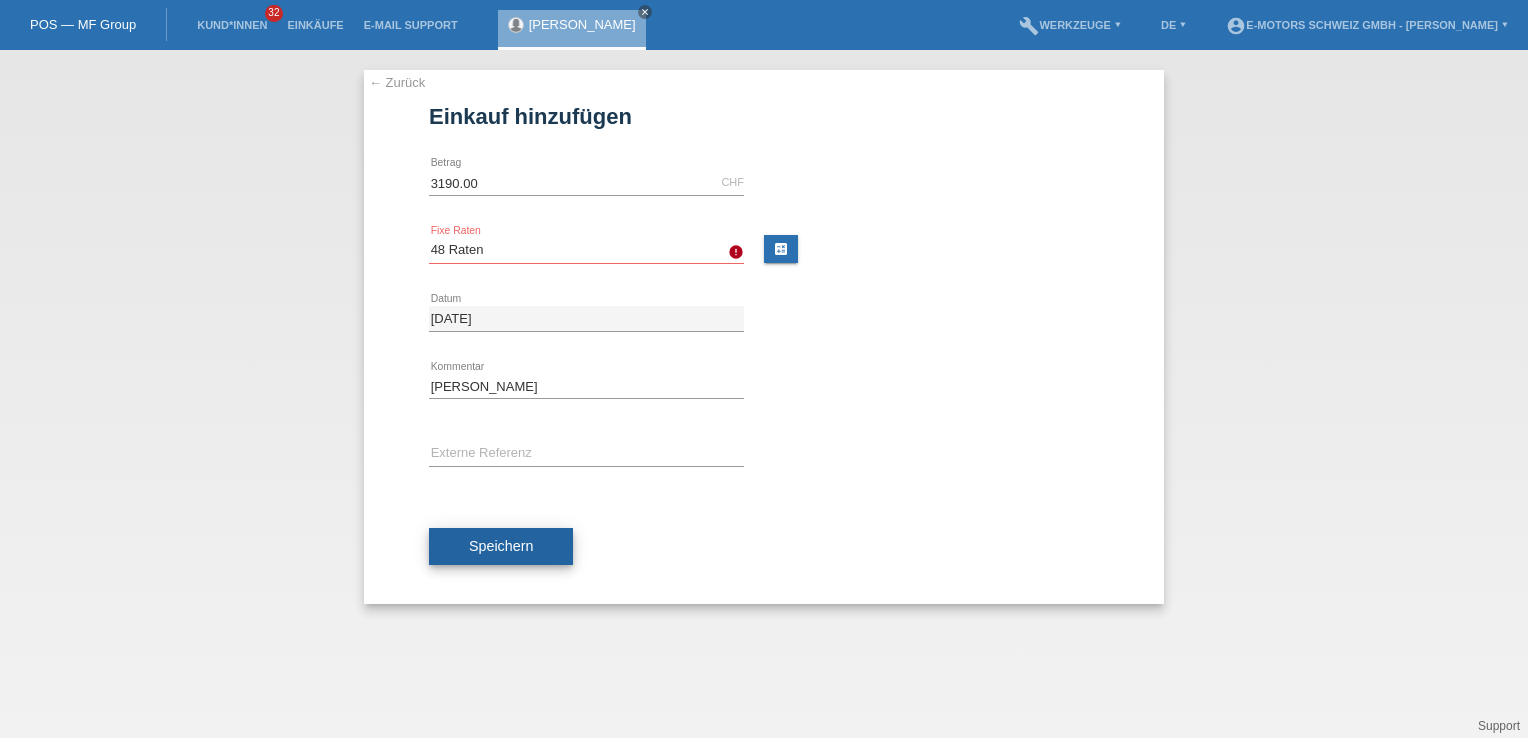 click on "Speichern" at bounding box center [501, 546] 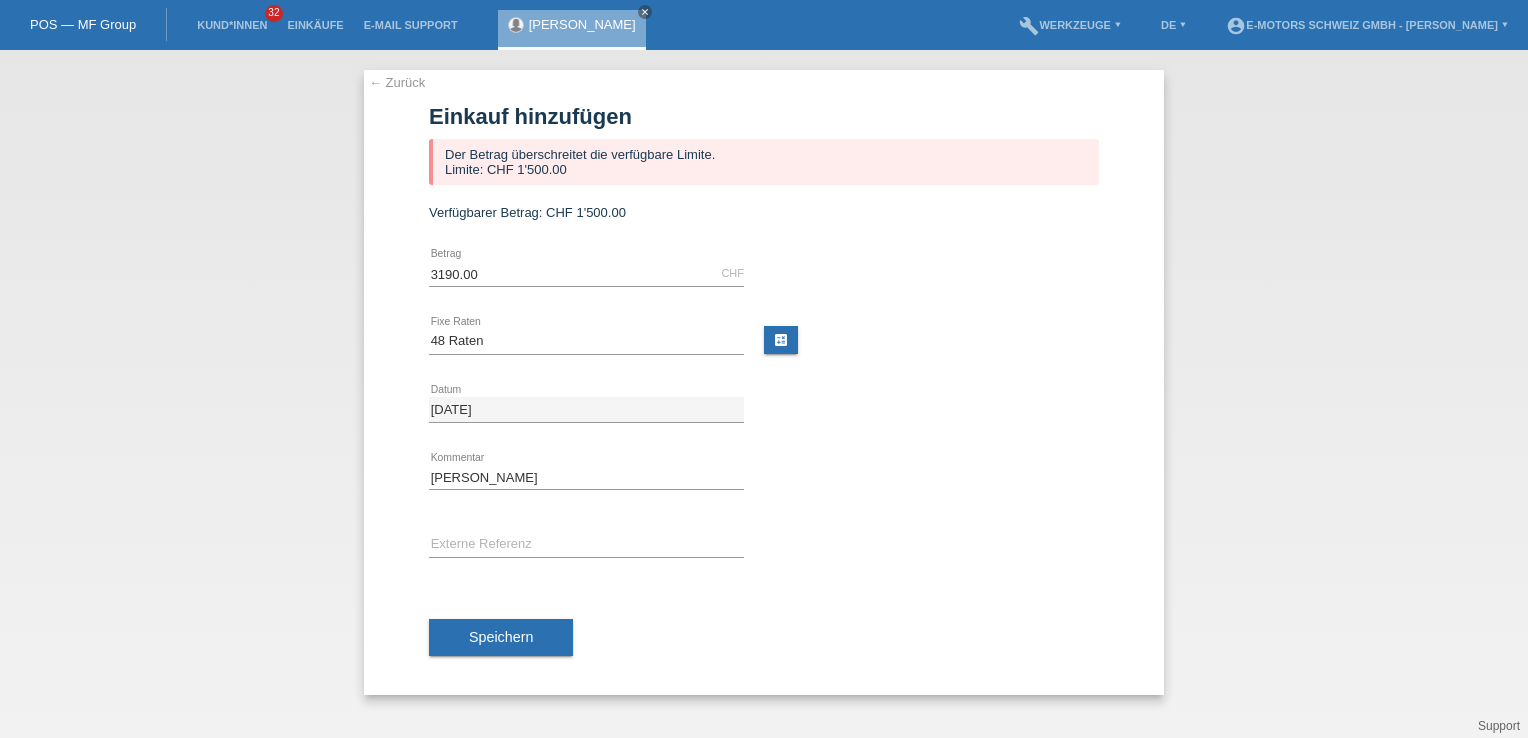 click on "← Zurück
Einkauf hinzufügen
Der Betrag überschreitet die verfügbare Limite. Limite: CHF 1'500.00
Verfügbarer Betrag:   CHF 1'500.00
3190.00
CHF
error
Betrag Bitte auswählen" at bounding box center [764, 382] 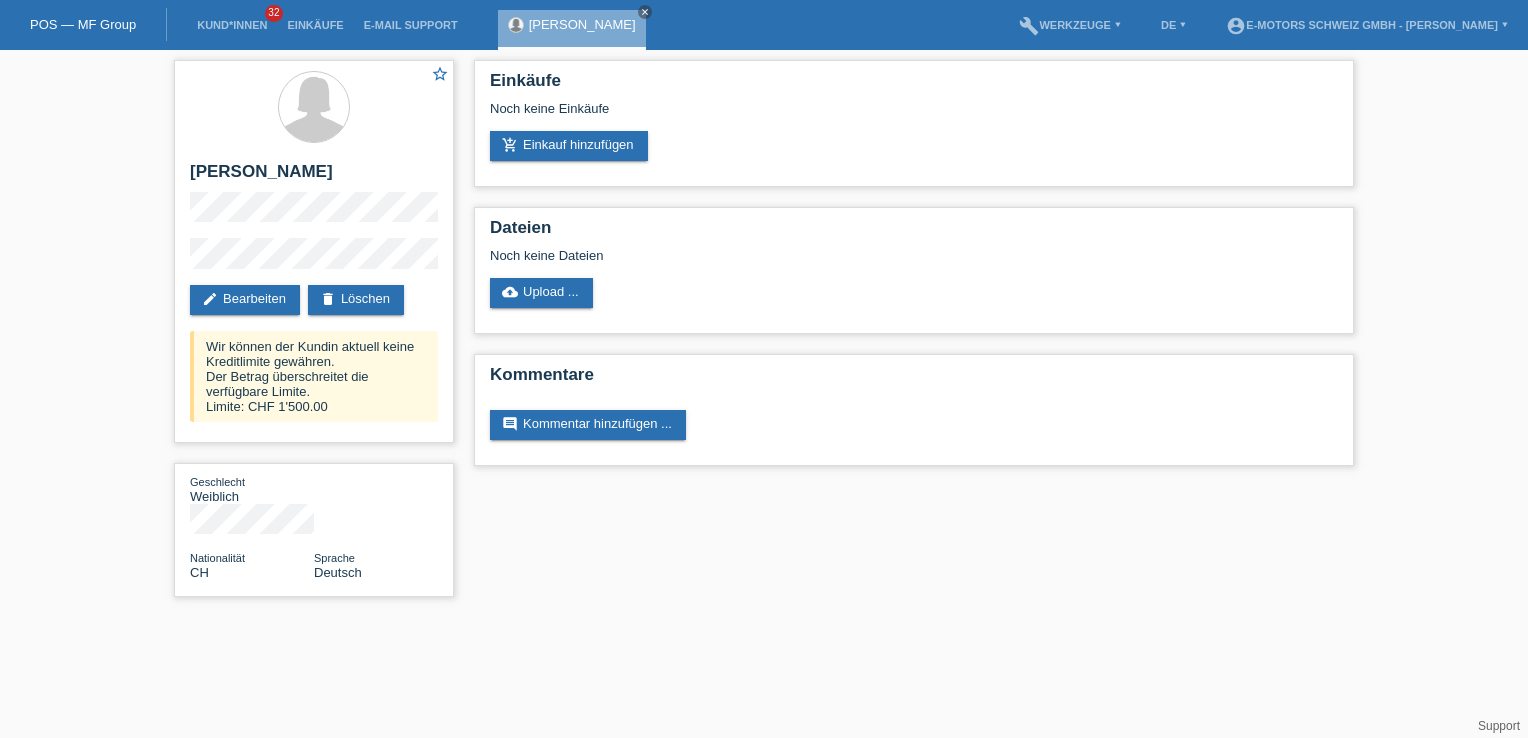 scroll, scrollTop: 0, scrollLeft: 0, axis: both 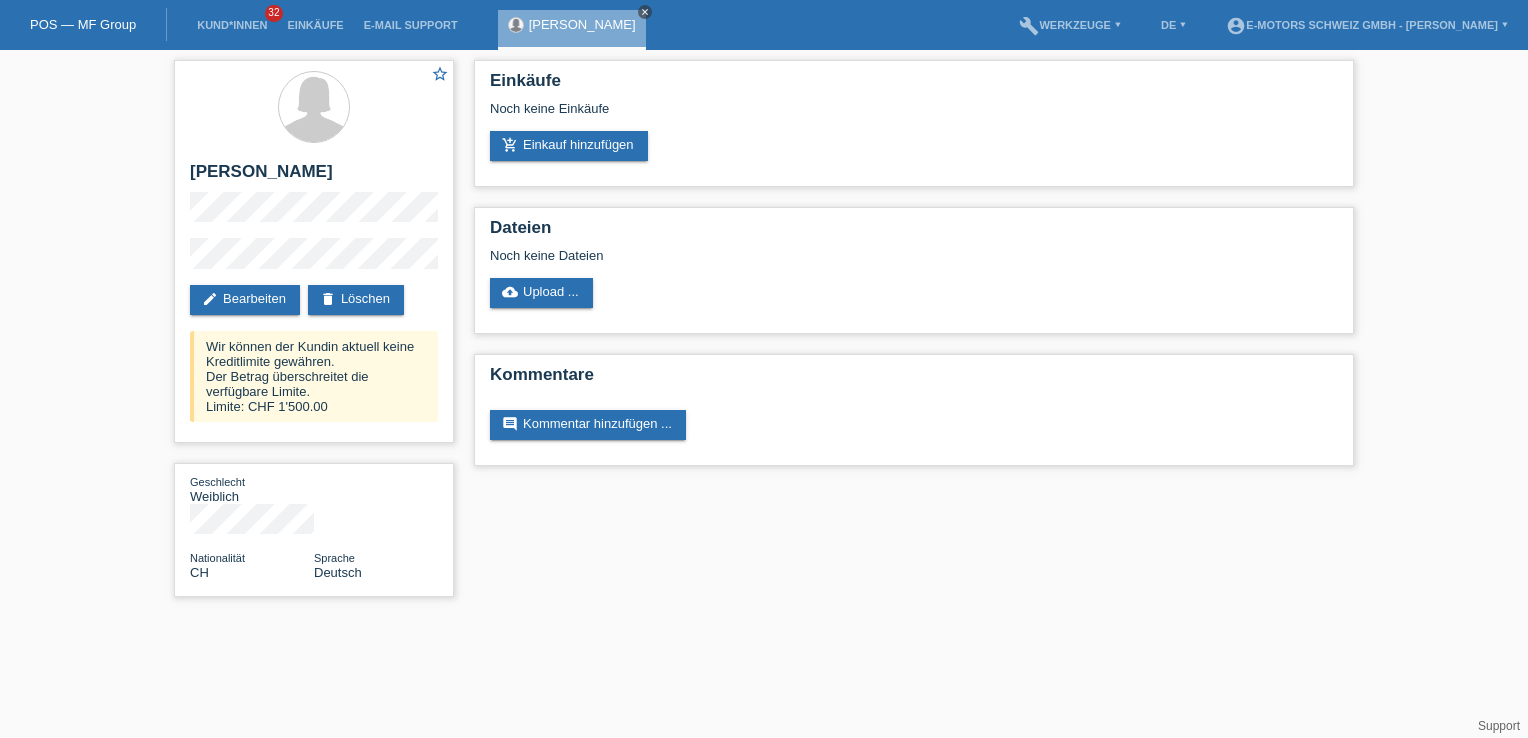 click on "close" at bounding box center (645, 12) 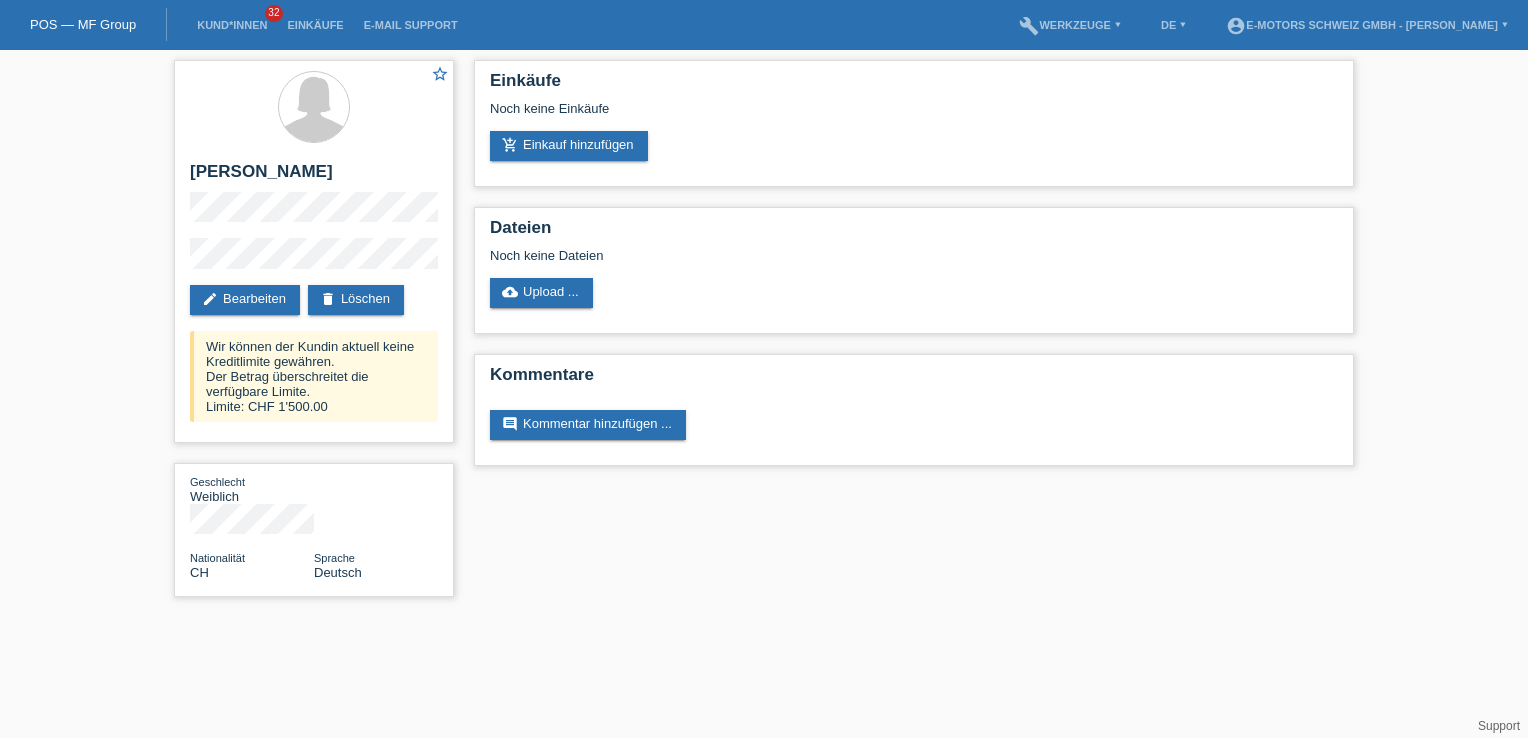 click on "star_border
[PERSON_NAME]
edit  Bearbeiten
delete  Löschen
Wir können der Kundin aktuell keine Kreditlimite gewähren. Der Betrag überschreitet die verfügbare Limite.
Limite: CHF 1'500.00
Geschlecht
Weiblich
Nationalität
CH
Sprache" at bounding box center (764, 333) 